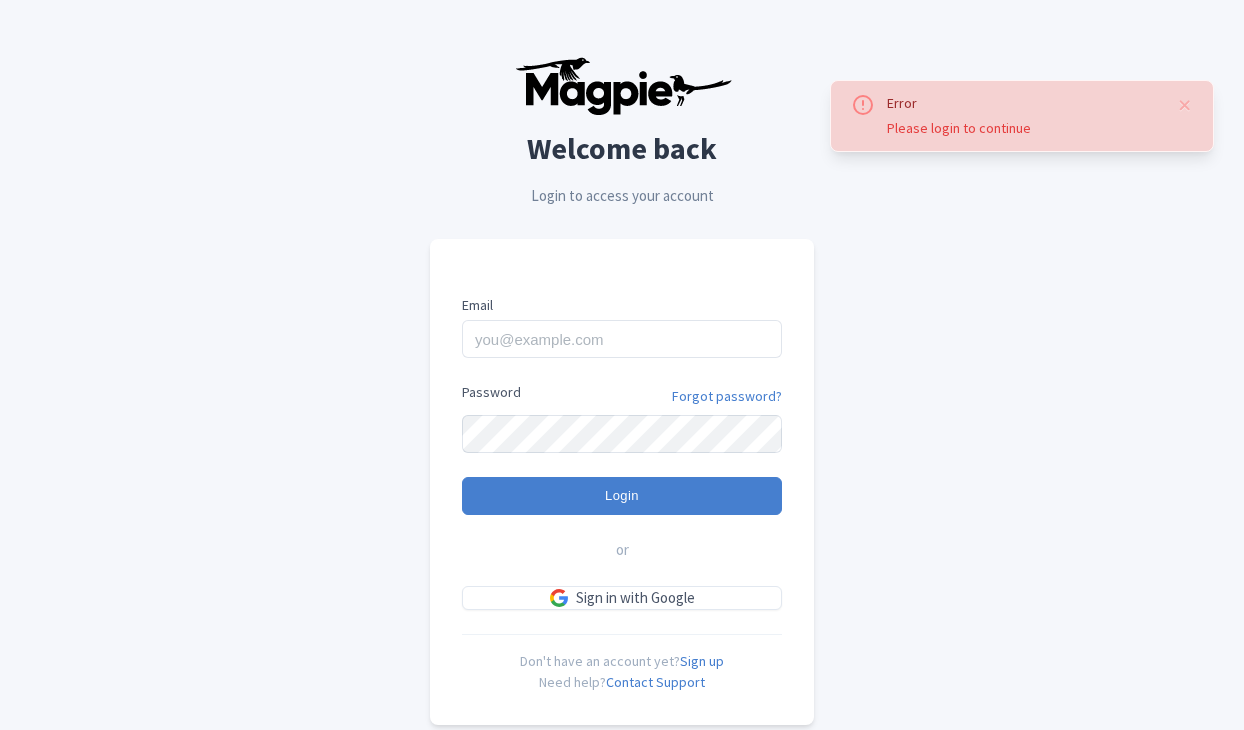 scroll, scrollTop: 0, scrollLeft: 0, axis: both 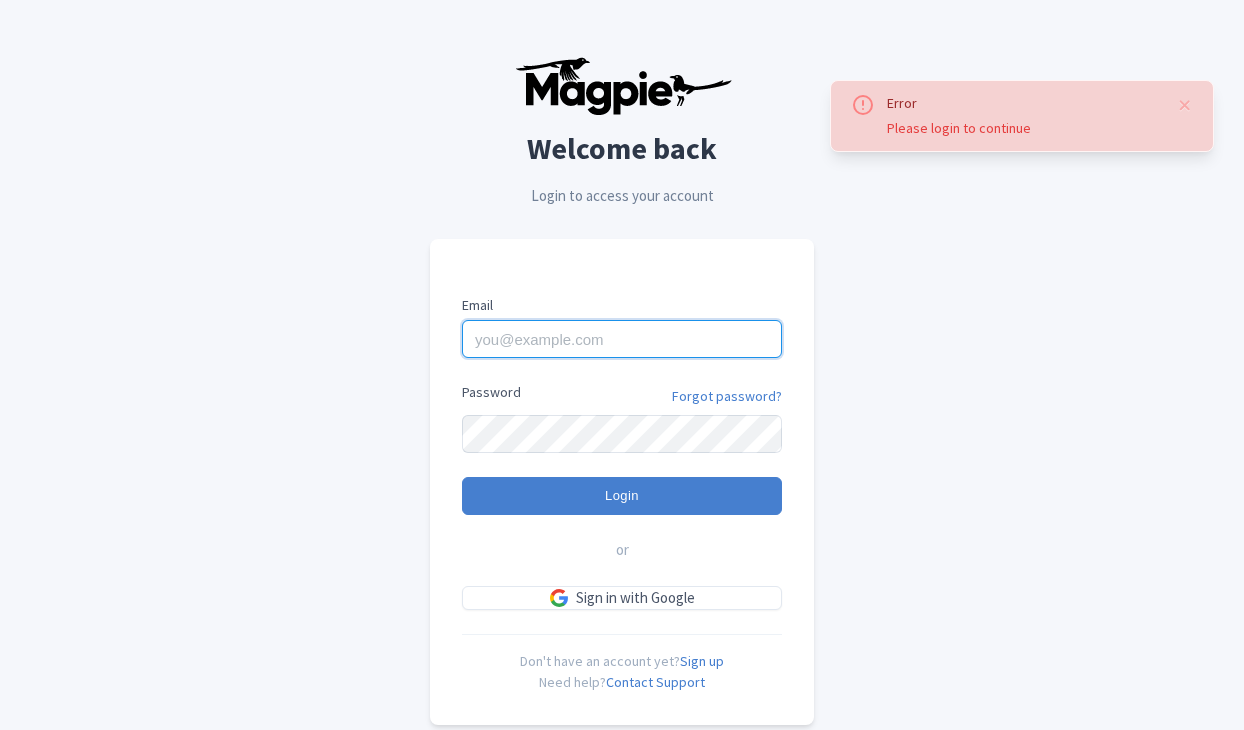 type on "dan.hughes@sportswhereiam.com" 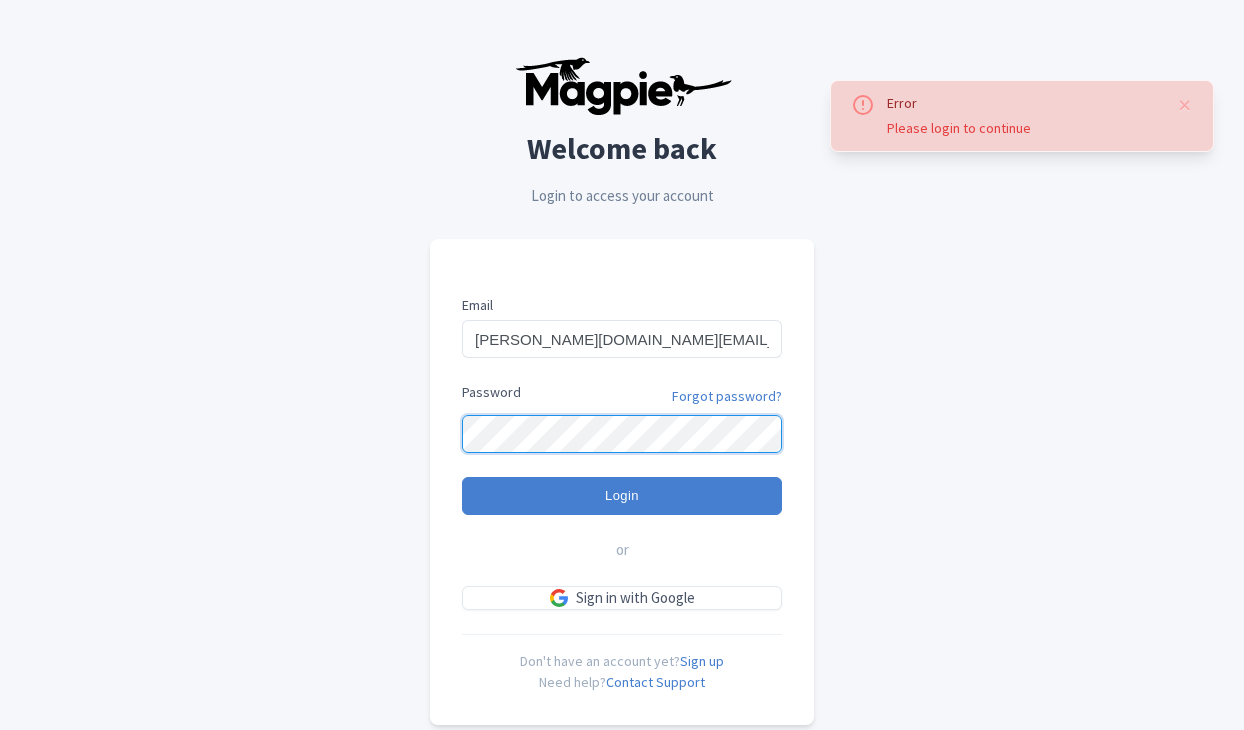 click on "Login" at bounding box center (622, 496) 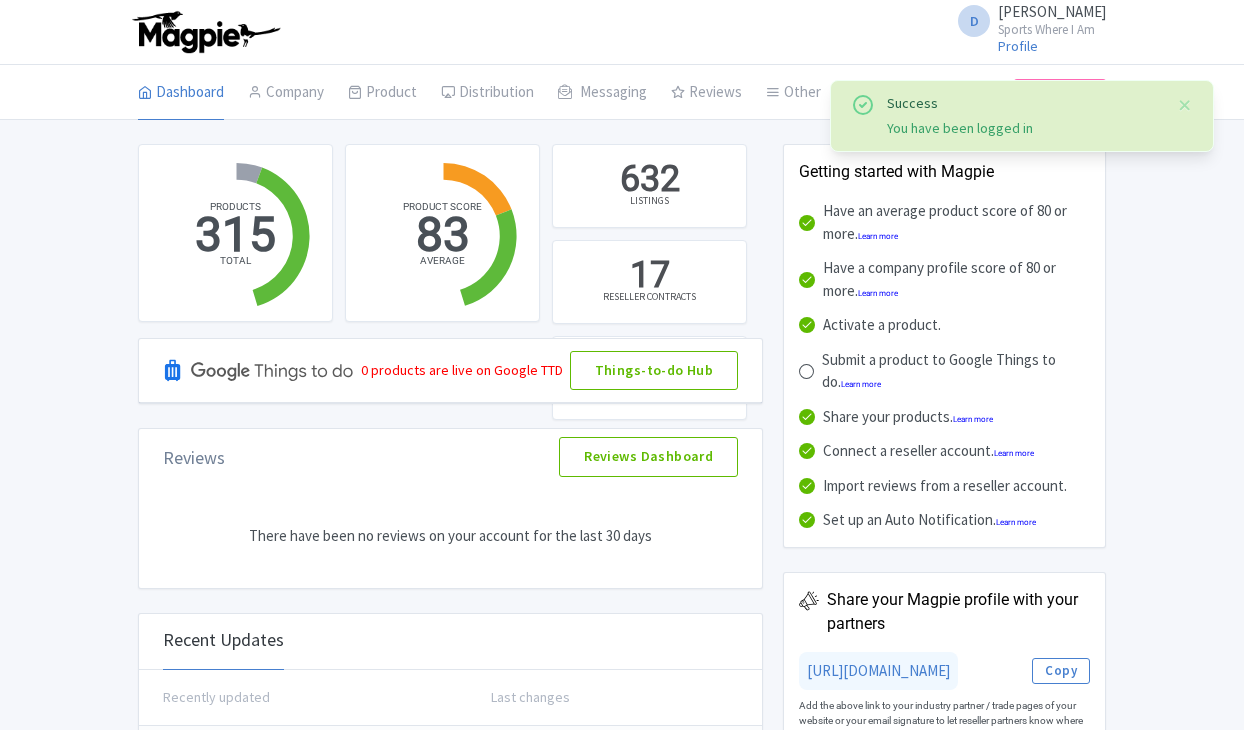 scroll, scrollTop: 0, scrollLeft: 0, axis: both 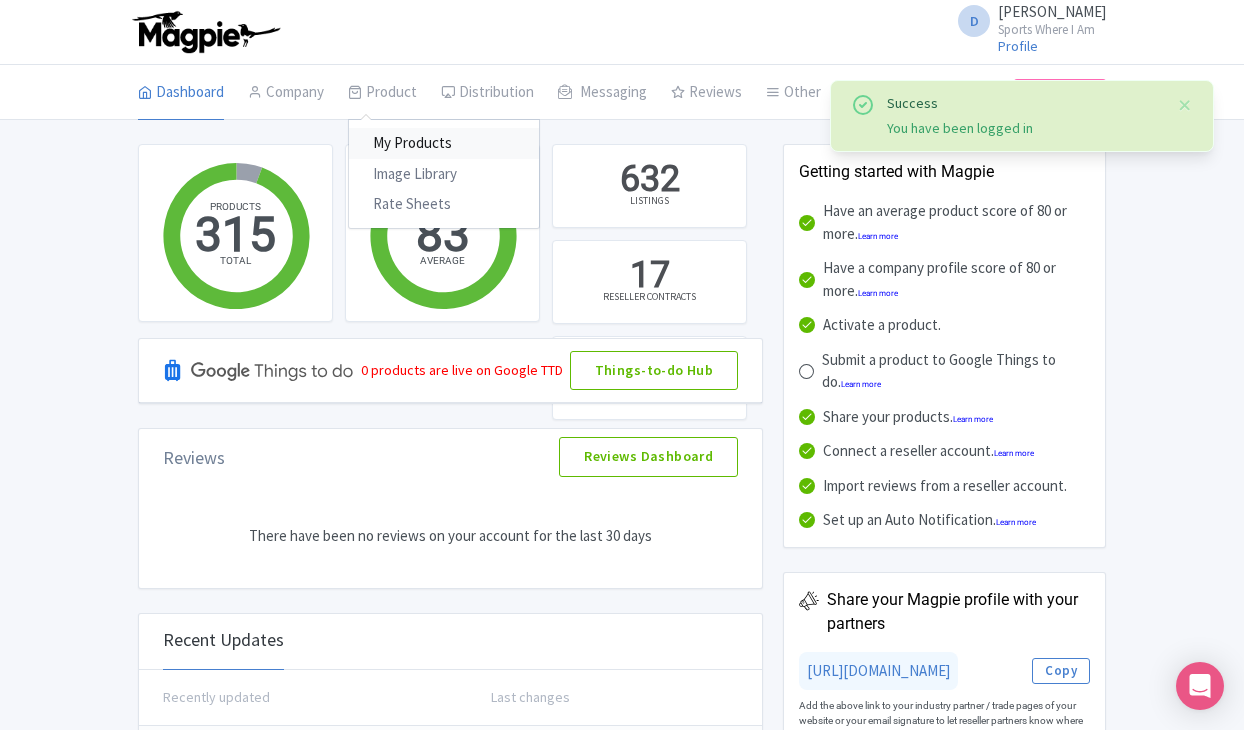 click on "My Products" at bounding box center (444, 143) 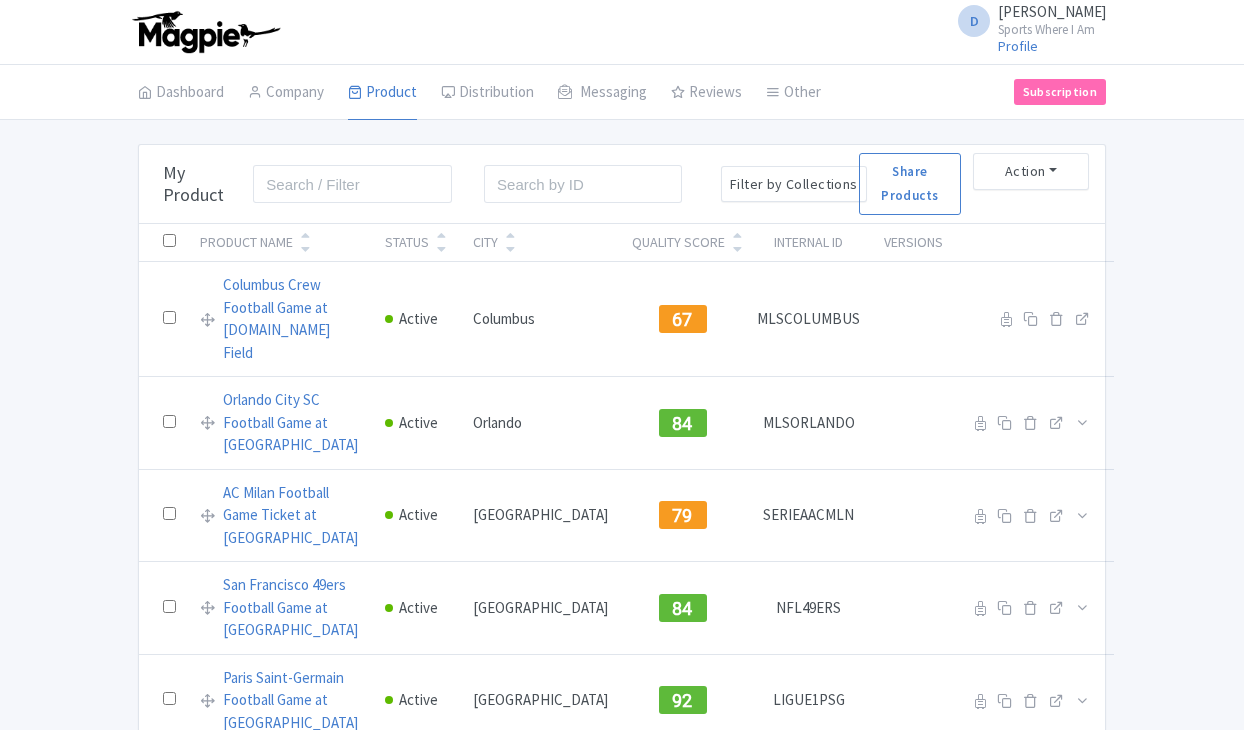 scroll, scrollTop: 0, scrollLeft: 0, axis: both 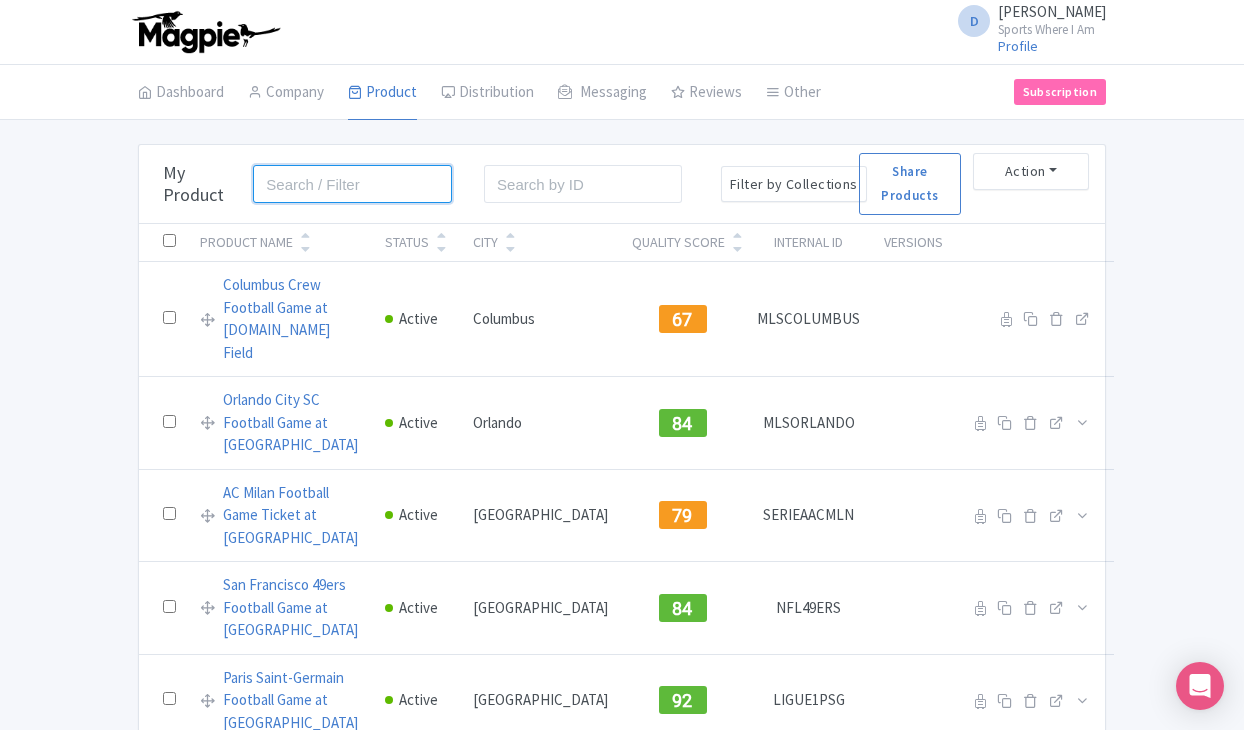 click at bounding box center [352, 184] 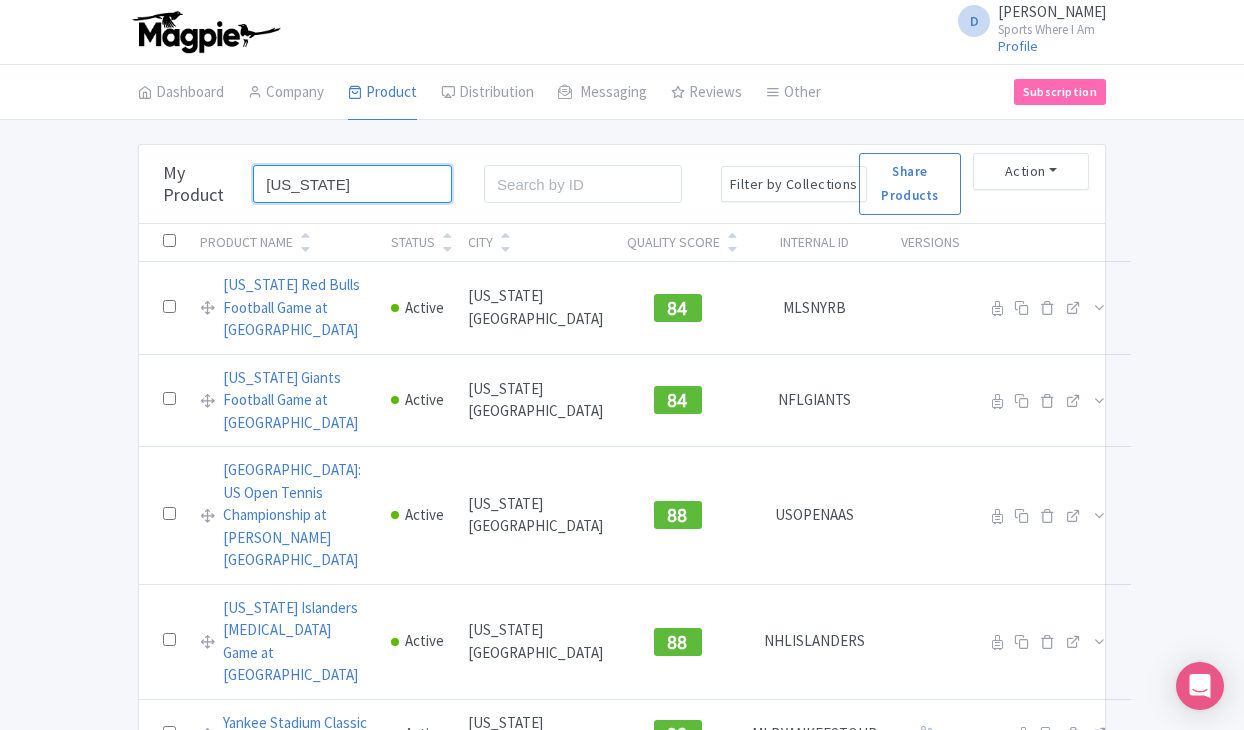 type on "New York" 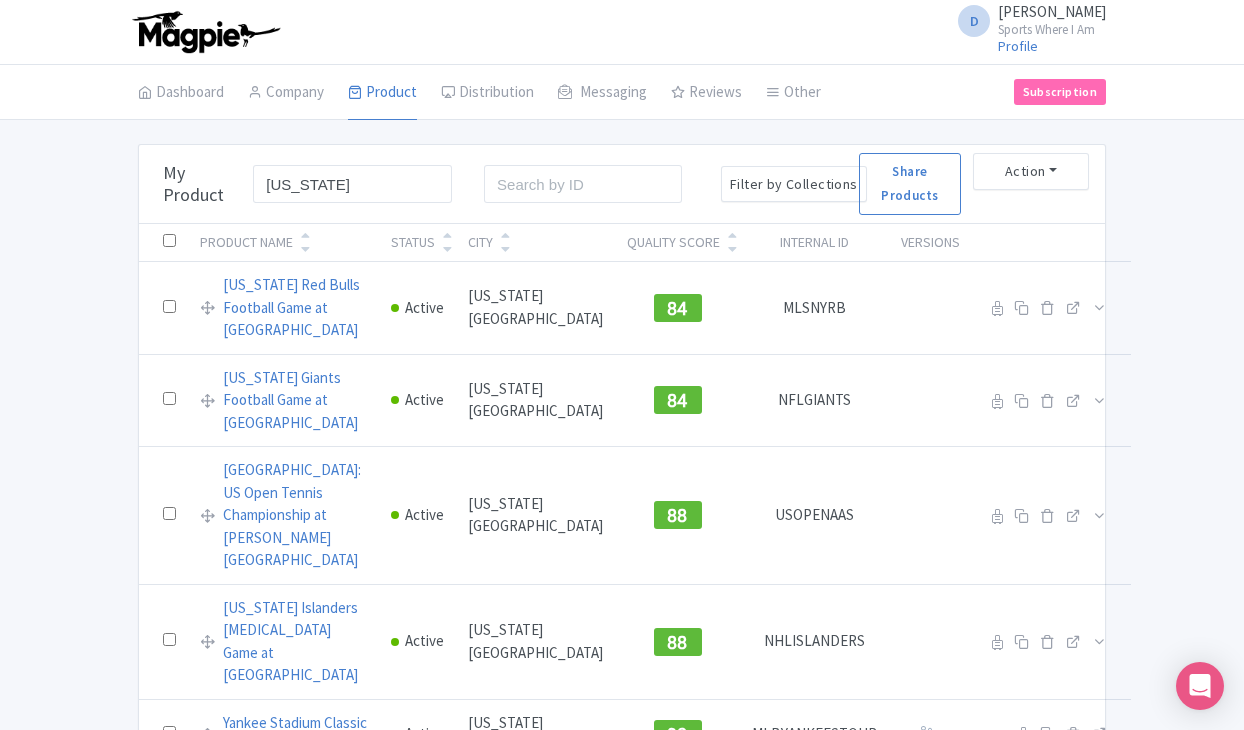 click on "Bulk Actions
Delete
Add to Collection
Share Products
Add to Collection
Collections   *
Add
Cancel
My Product
New York
Search
Search
Filter by Collections
American Football
Australian Football League
Baseball
Basketball
Broadway
Bundesliga
Central
CET
Eastern
English Premier League
Football
Formula 1
GMT
Golf
Ice Hockey
J1 League
La Liga
Las Vegas
Ligue 1
Major League Baseball
MotoGP
Motorsport
Mountain
National Basketball Association
National Football League
National Hockey League
National Rugby League
Pacific
Rugby Union
Serie A
Six Nations
Super Rugby
Tennis
Theatre and Shows
West End
Reset
Share Products
Action" at bounding box center [622, 1103] 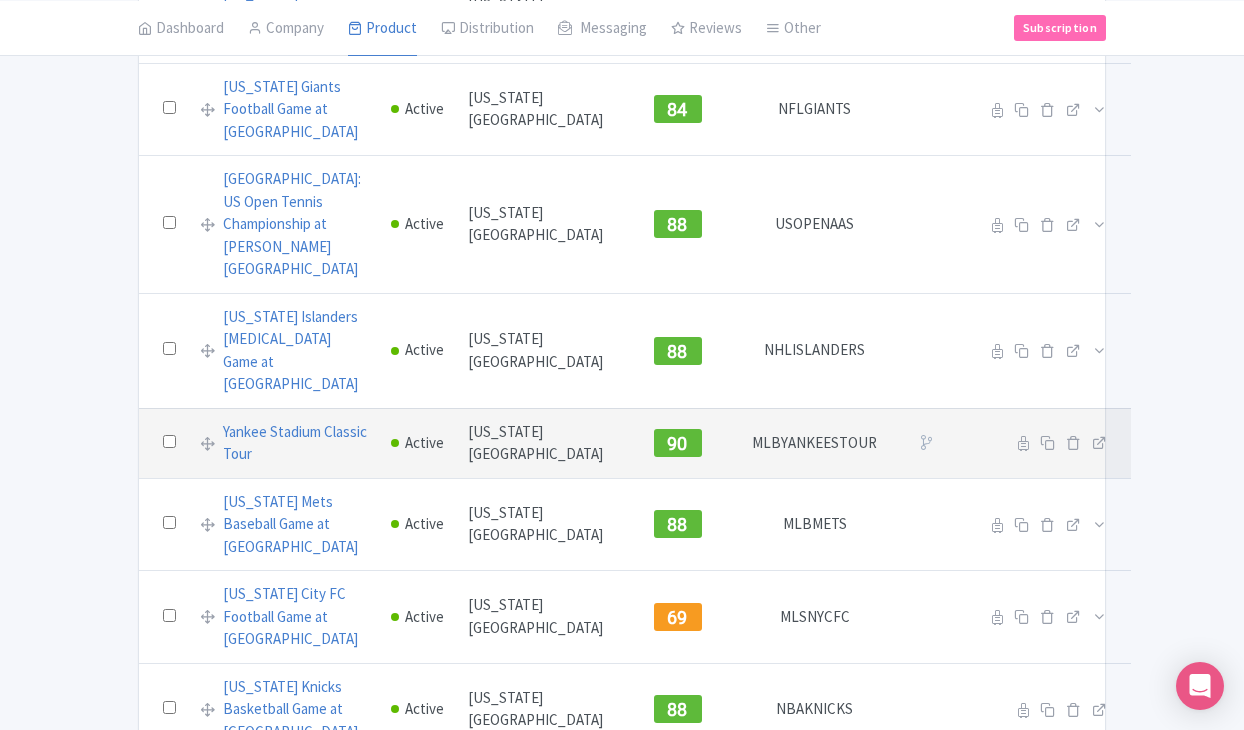 scroll, scrollTop: 298, scrollLeft: 0, axis: vertical 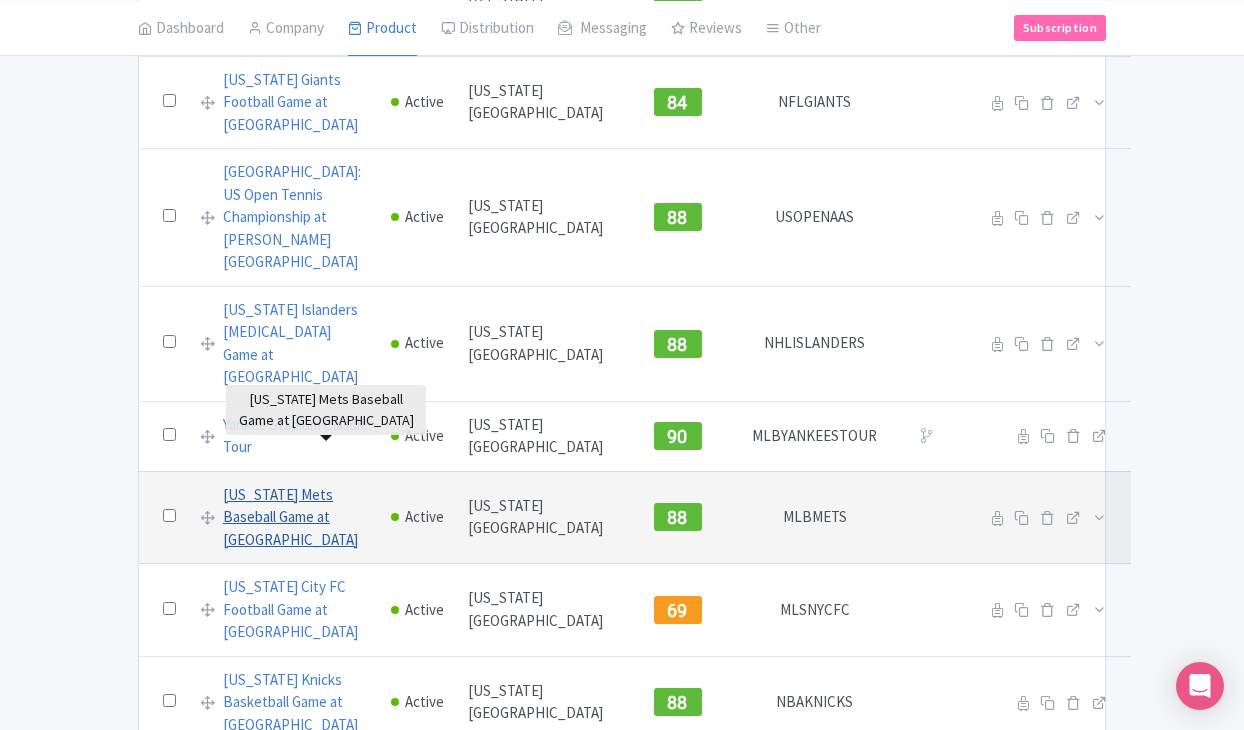 click on "[US_STATE] Mets Baseball Game at [GEOGRAPHIC_DATA]" at bounding box center (295, 518) 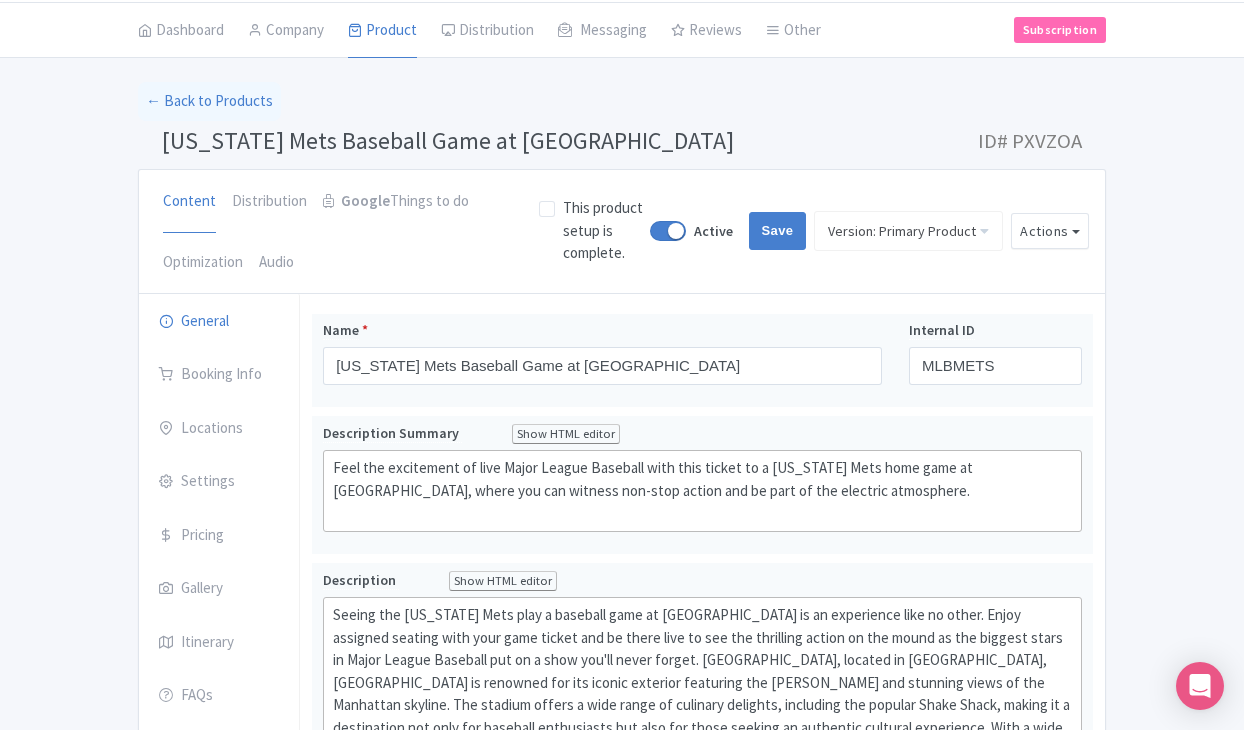 scroll, scrollTop: 84, scrollLeft: 0, axis: vertical 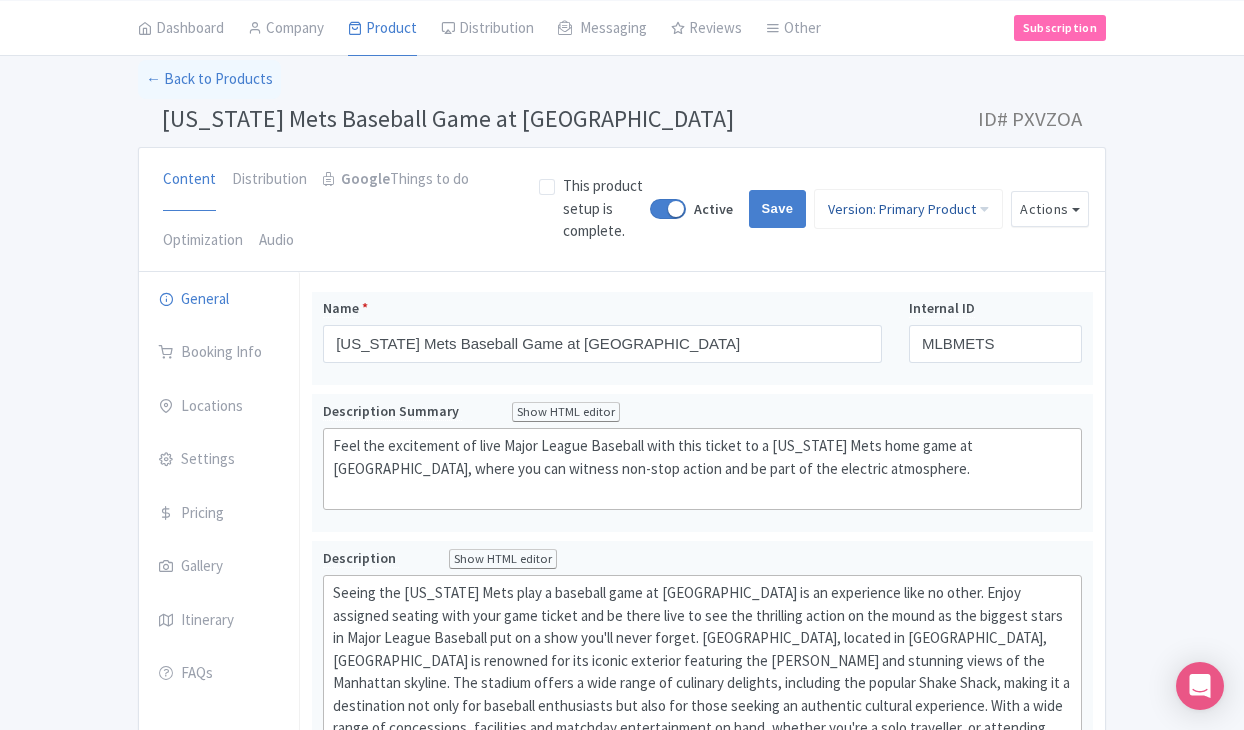 click on "Version: Primary Product" at bounding box center [908, 209] 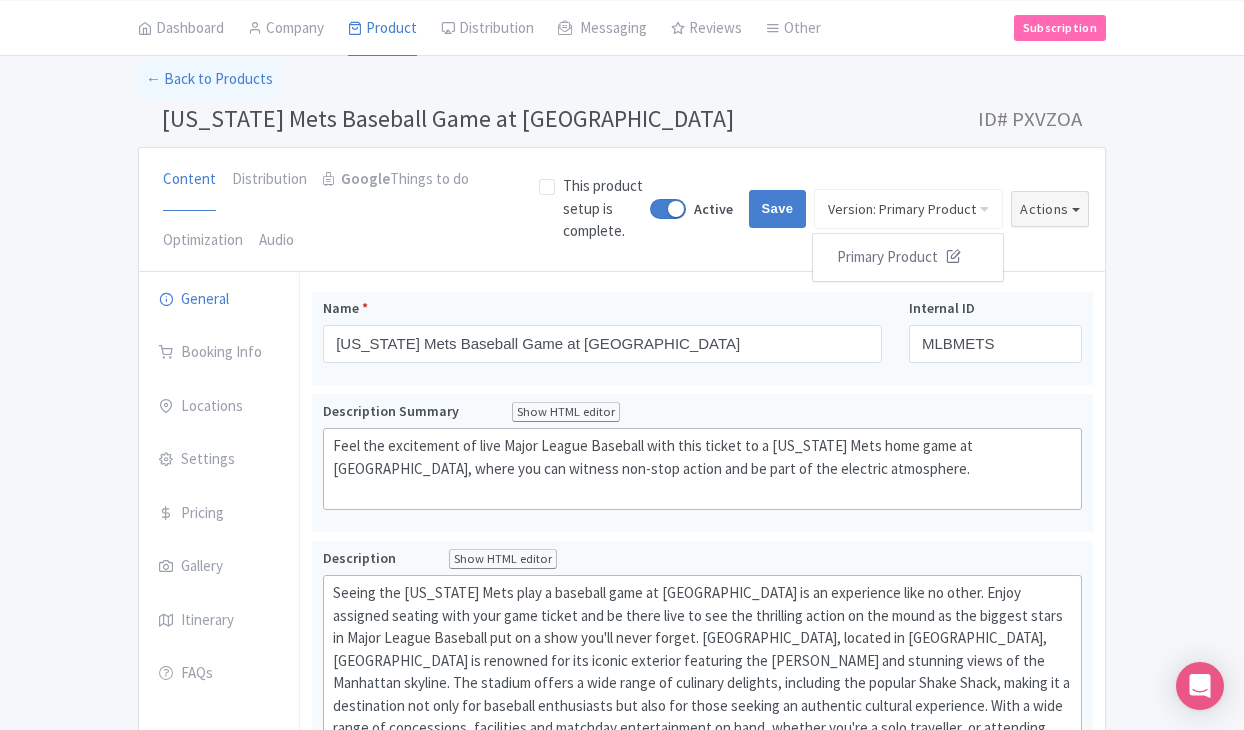 click on "Actions" at bounding box center (1050, 209) 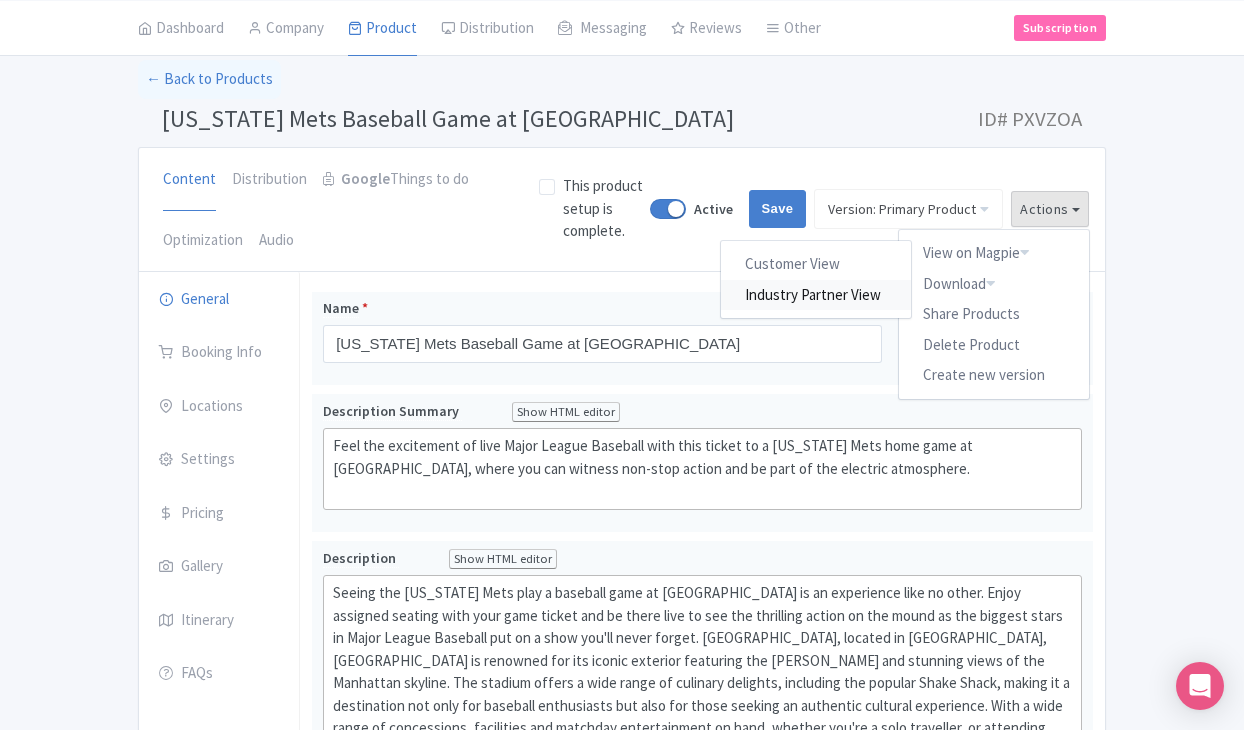 click on "Industry Partner View" at bounding box center [817, 294] 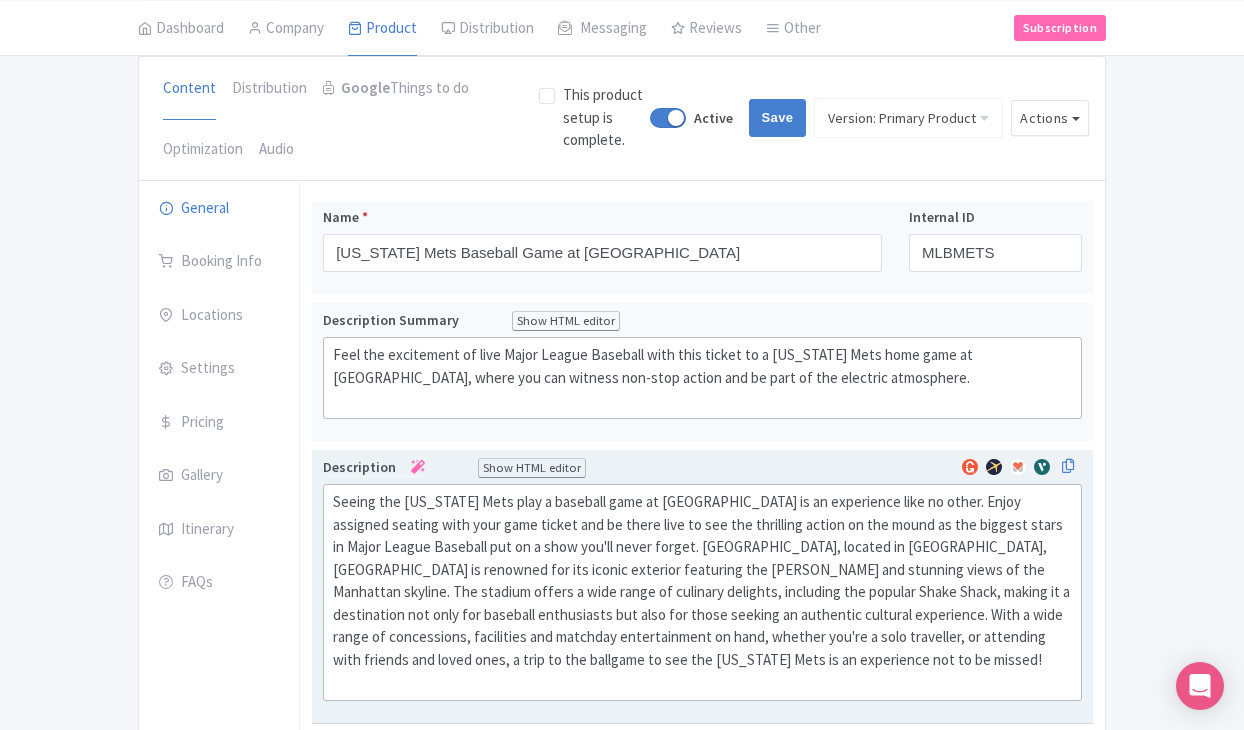 scroll, scrollTop: 239, scrollLeft: 0, axis: vertical 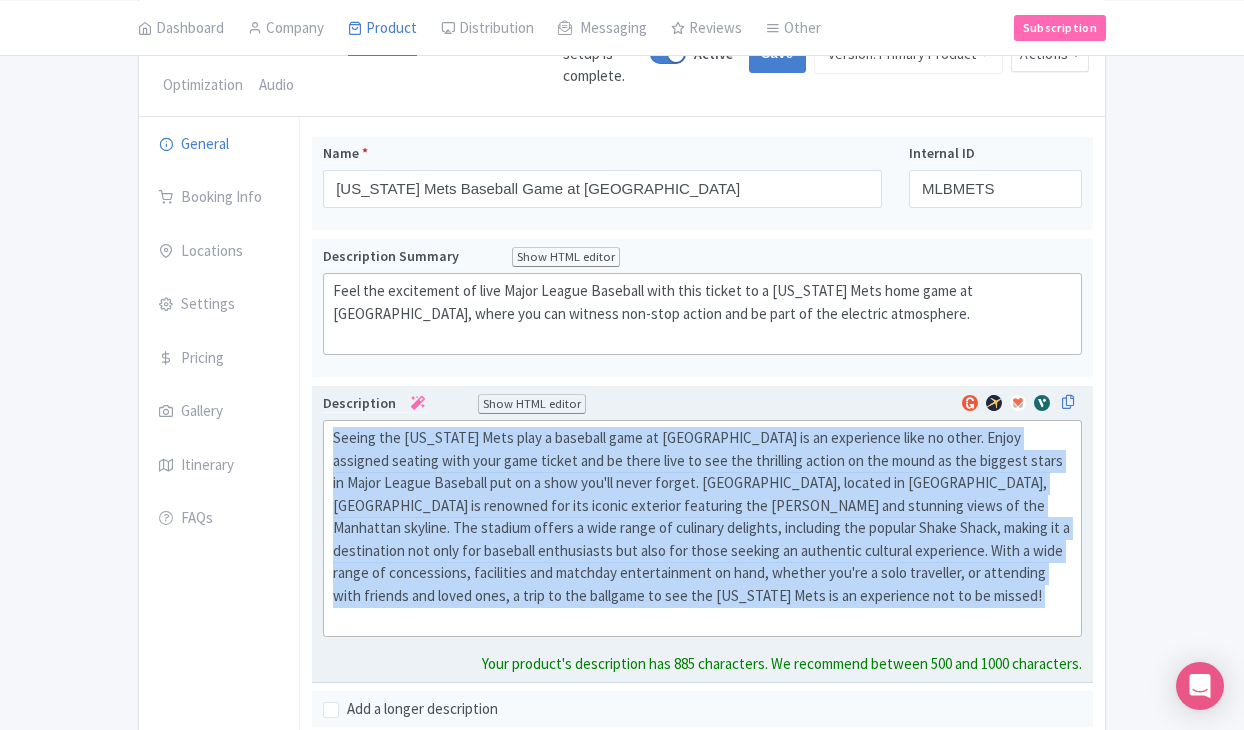 drag, startPoint x: 334, startPoint y: 439, endPoint x: 768, endPoint y: 599, distance: 462.55377 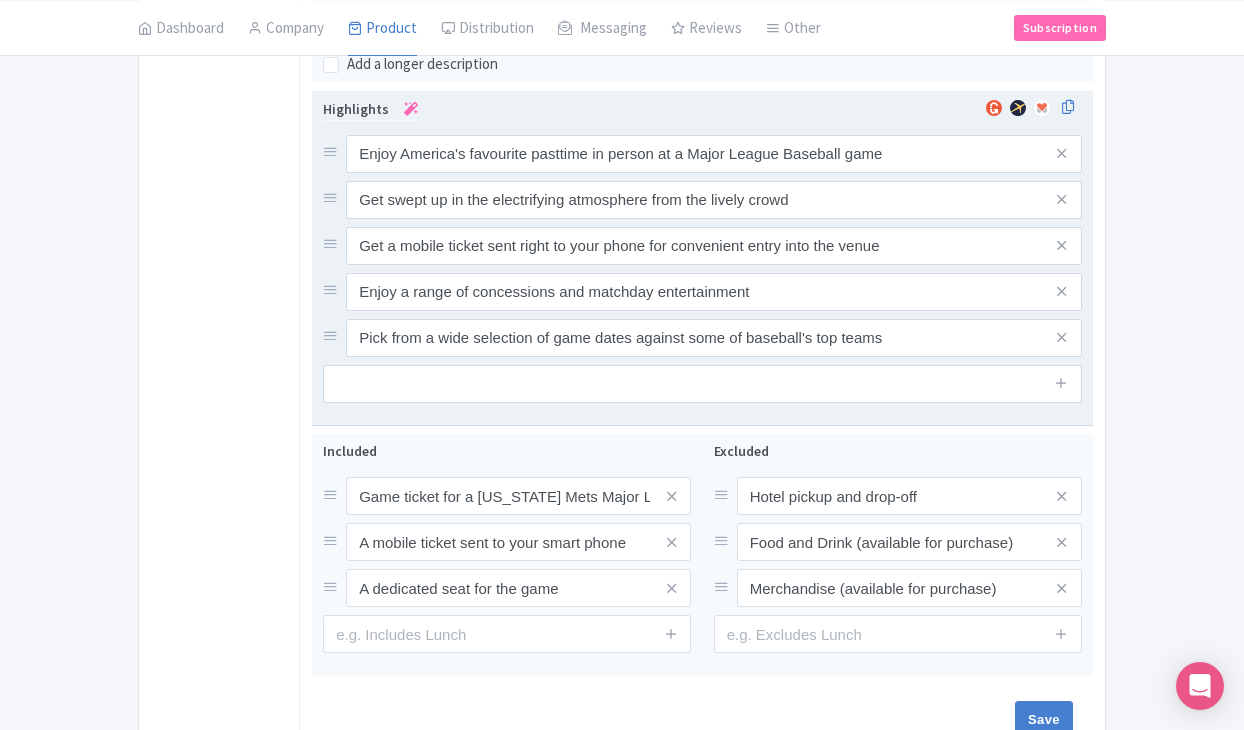 scroll, scrollTop: 905, scrollLeft: 0, axis: vertical 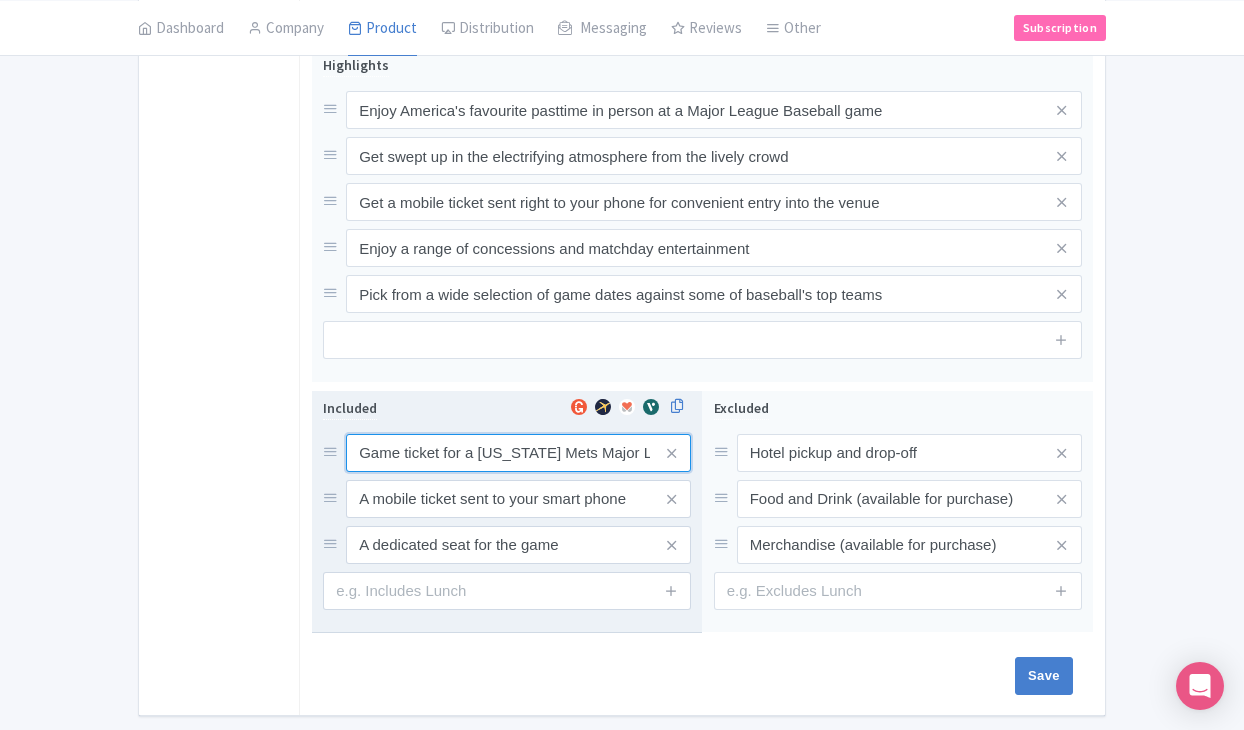 drag, startPoint x: 353, startPoint y: 466, endPoint x: 374, endPoint y: 473, distance: 22.135944 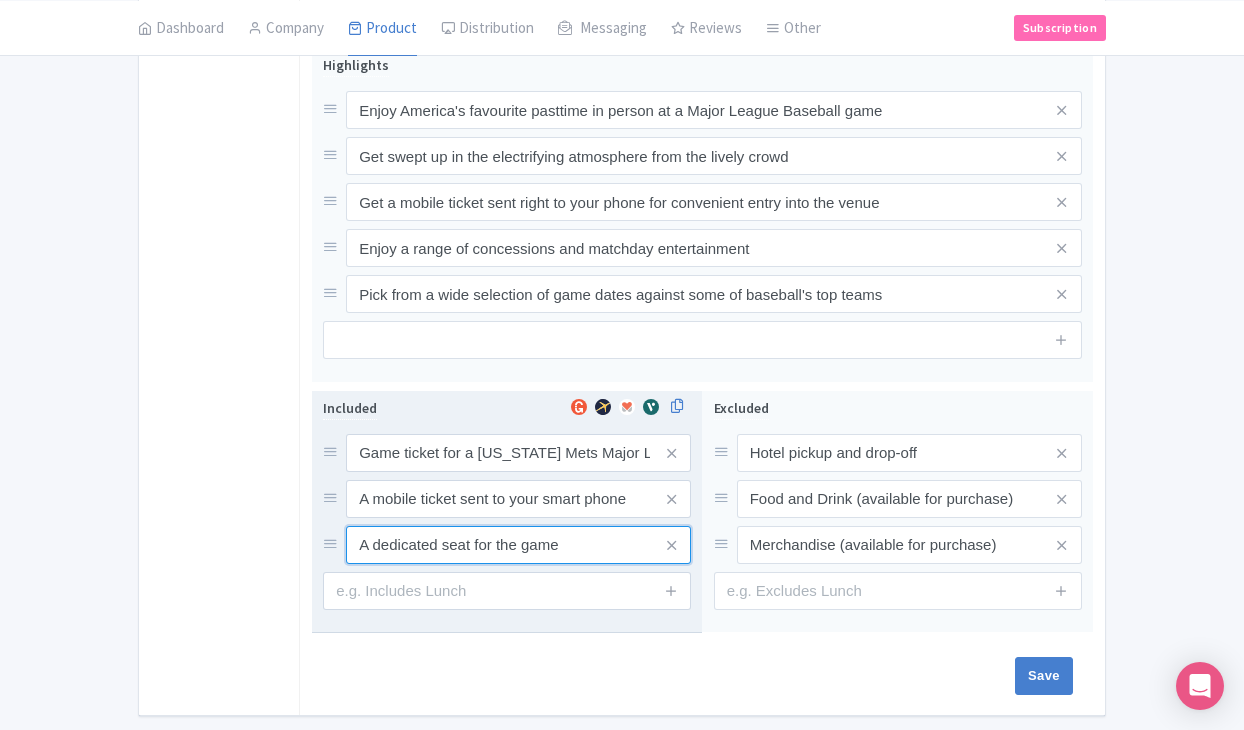 drag, startPoint x: 362, startPoint y: 523, endPoint x: 564, endPoint y: 540, distance: 202.71408 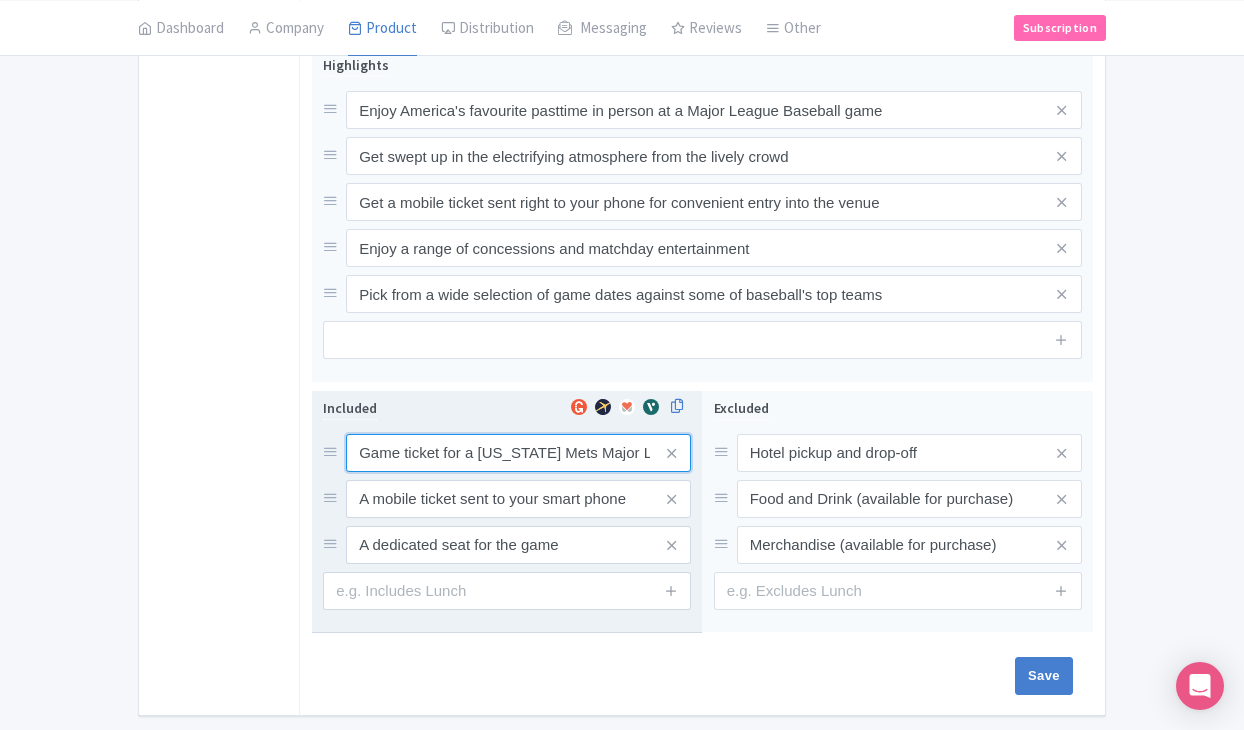 drag, startPoint x: 357, startPoint y: 439, endPoint x: 426, endPoint y: 475, distance: 77.82673 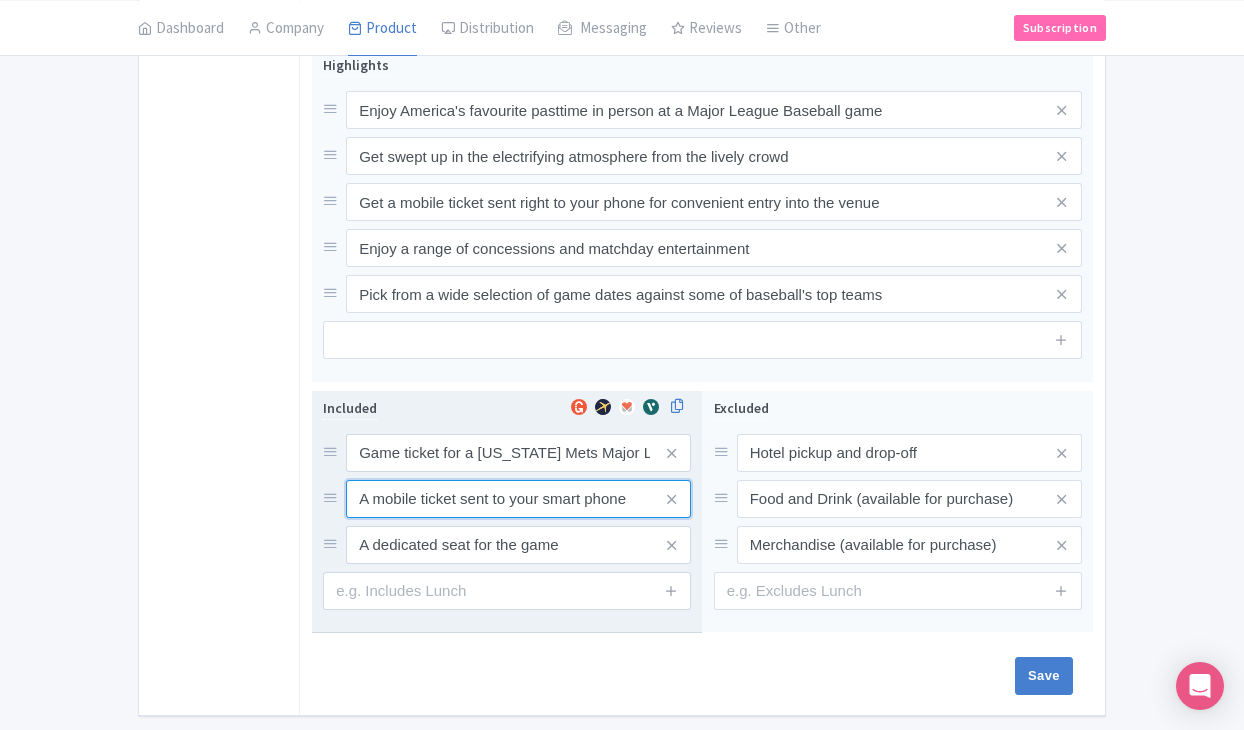 click on "A mobile ticket sent to your smart phone" at bounding box center (518, 453) 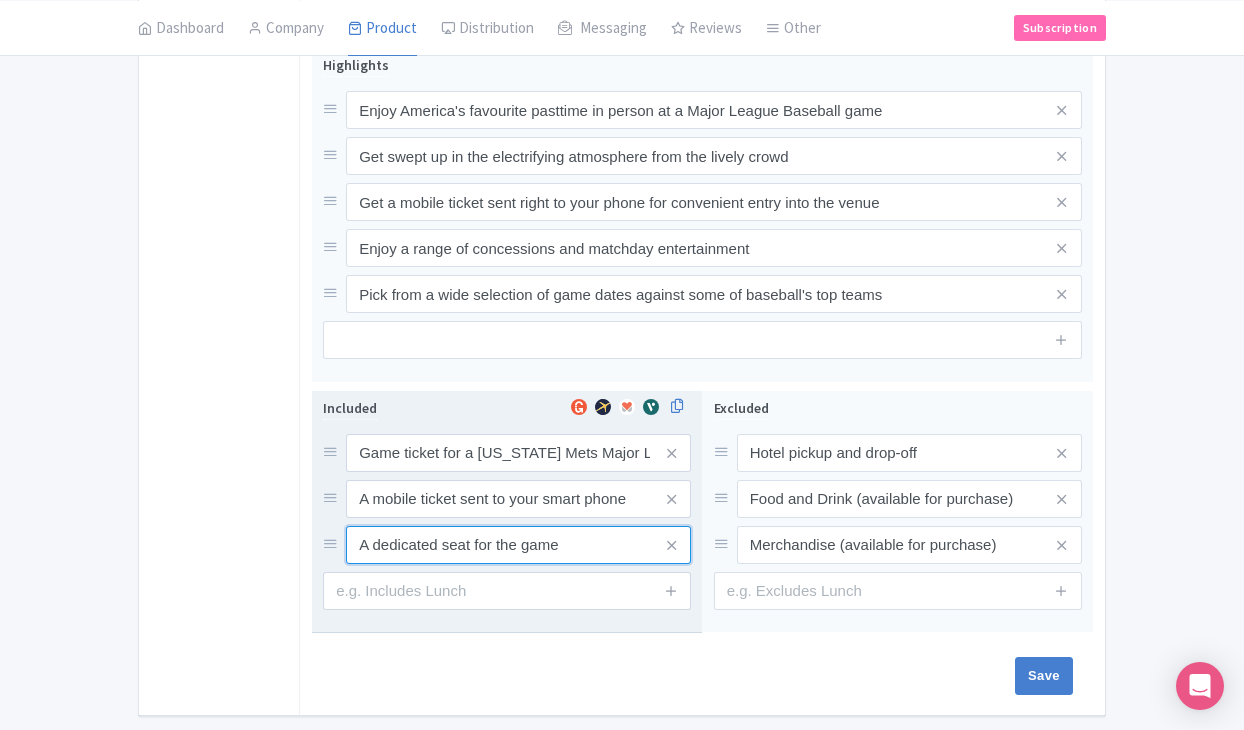 drag, startPoint x: 358, startPoint y: 533, endPoint x: 393, endPoint y: 556, distance: 41.880783 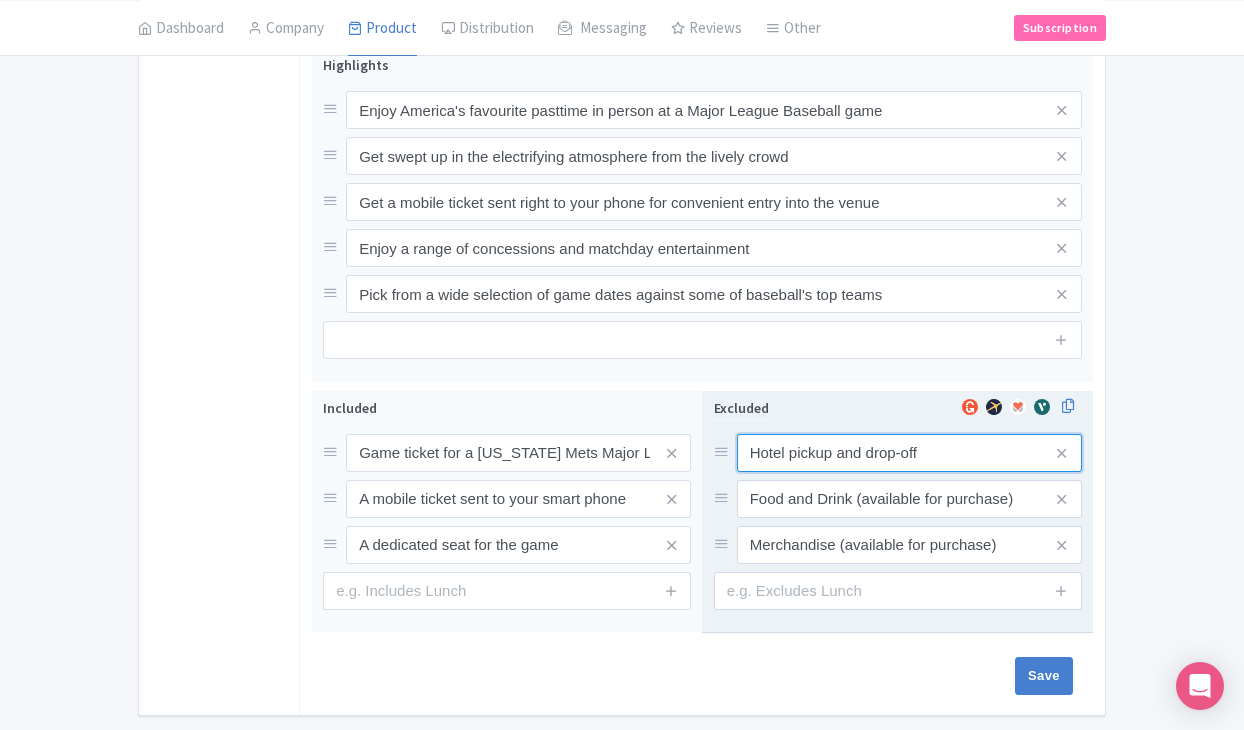 drag, startPoint x: 750, startPoint y: 443, endPoint x: 768, endPoint y: 464, distance: 27.658634 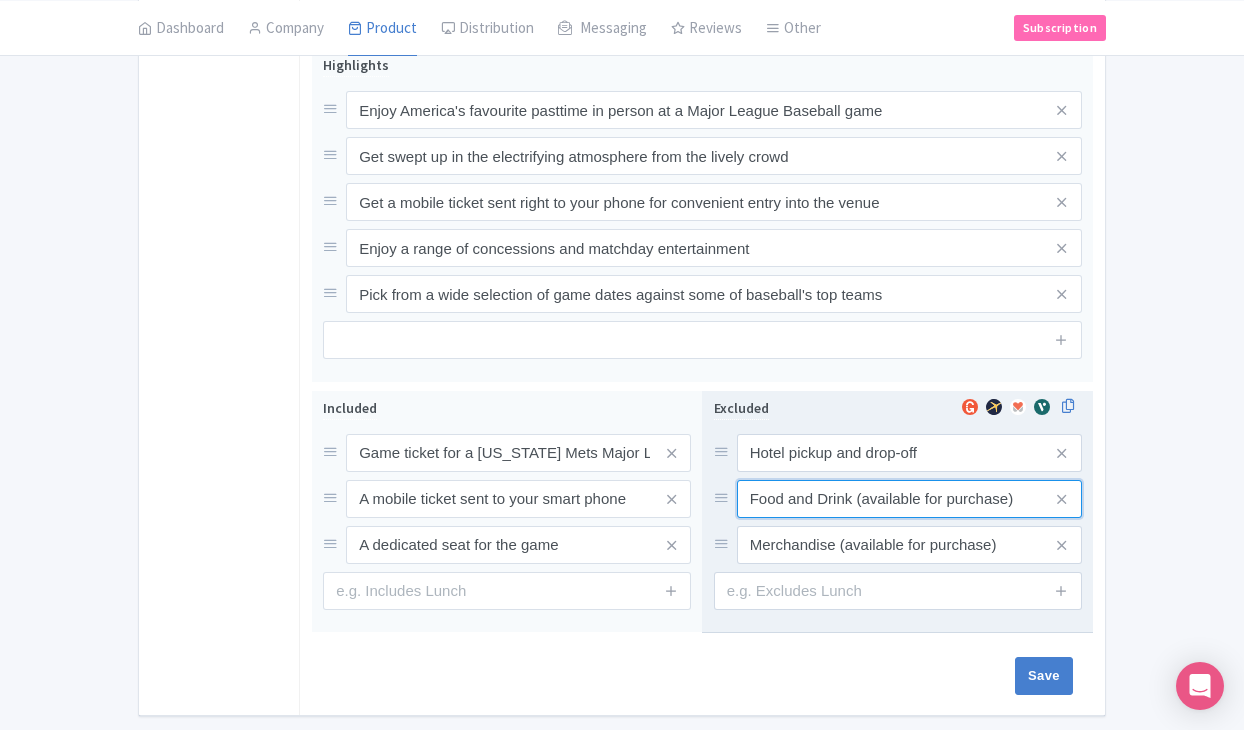drag, startPoint x: 749, startPoint y: 484, endPoint x: 820, endPoint y: 525, distance: 81.9878 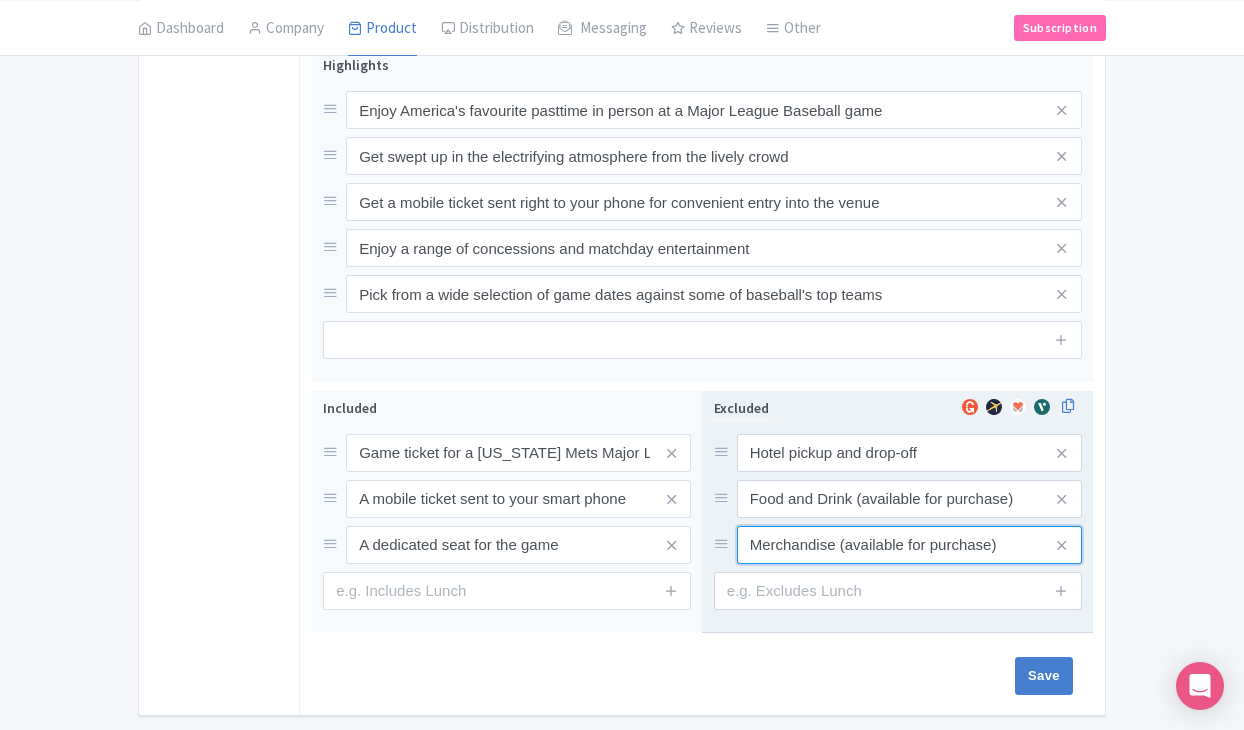 drag, startPoint x: 746, startPoint y: 532, endPoint x: 775, endPoint y: 548, distance: 33.12099 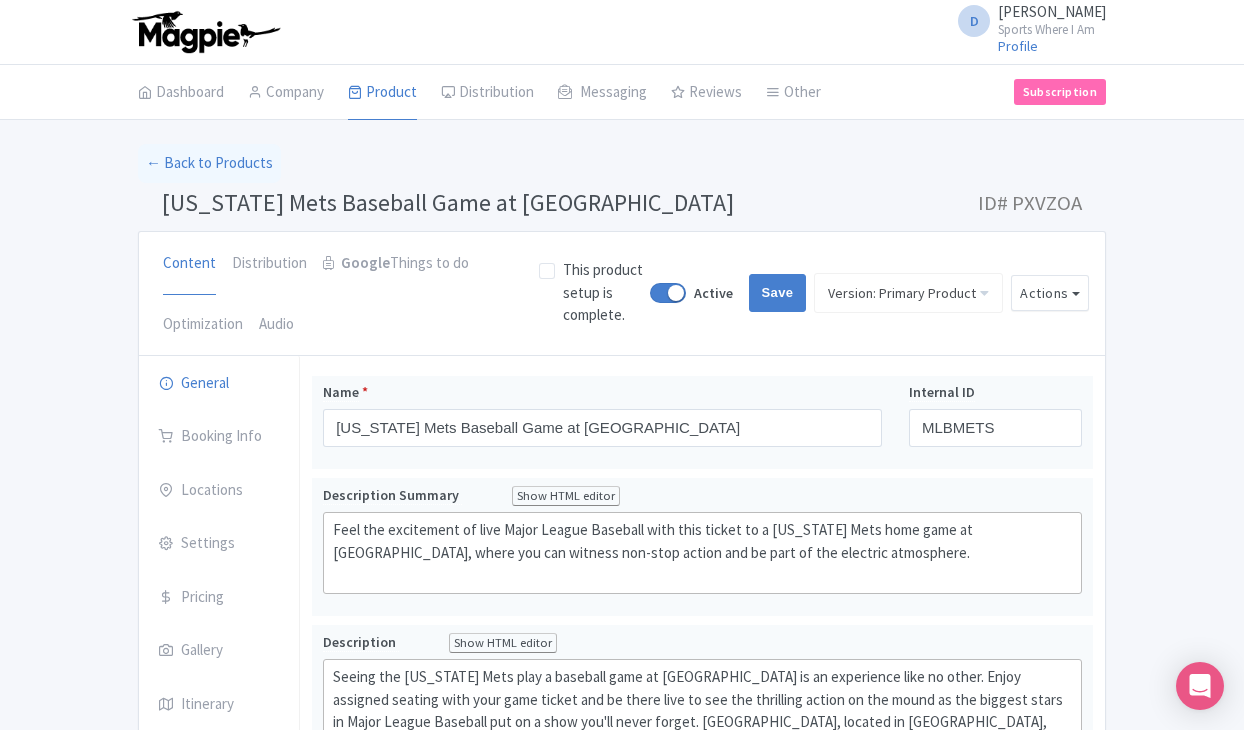 scroll, scrollTop: 0, scrollLeft: 0, axis: both 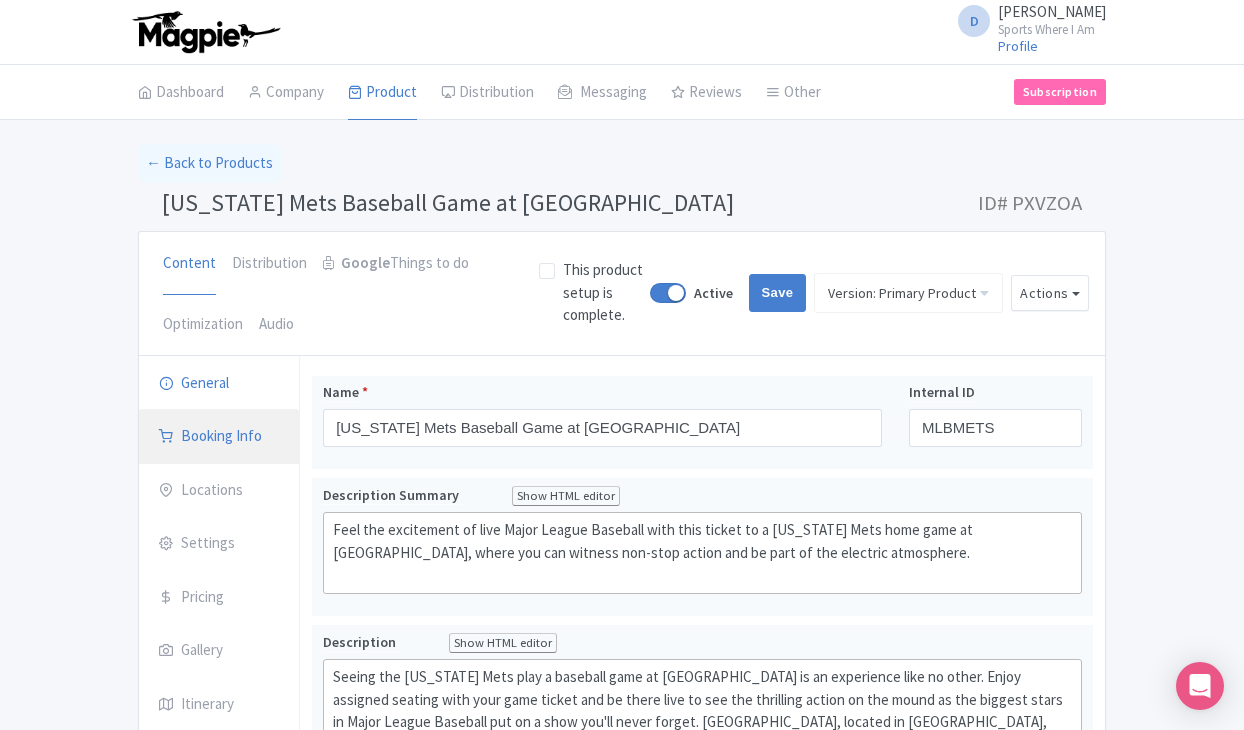 click on "Booking Info" at bounding box center (219, 437) 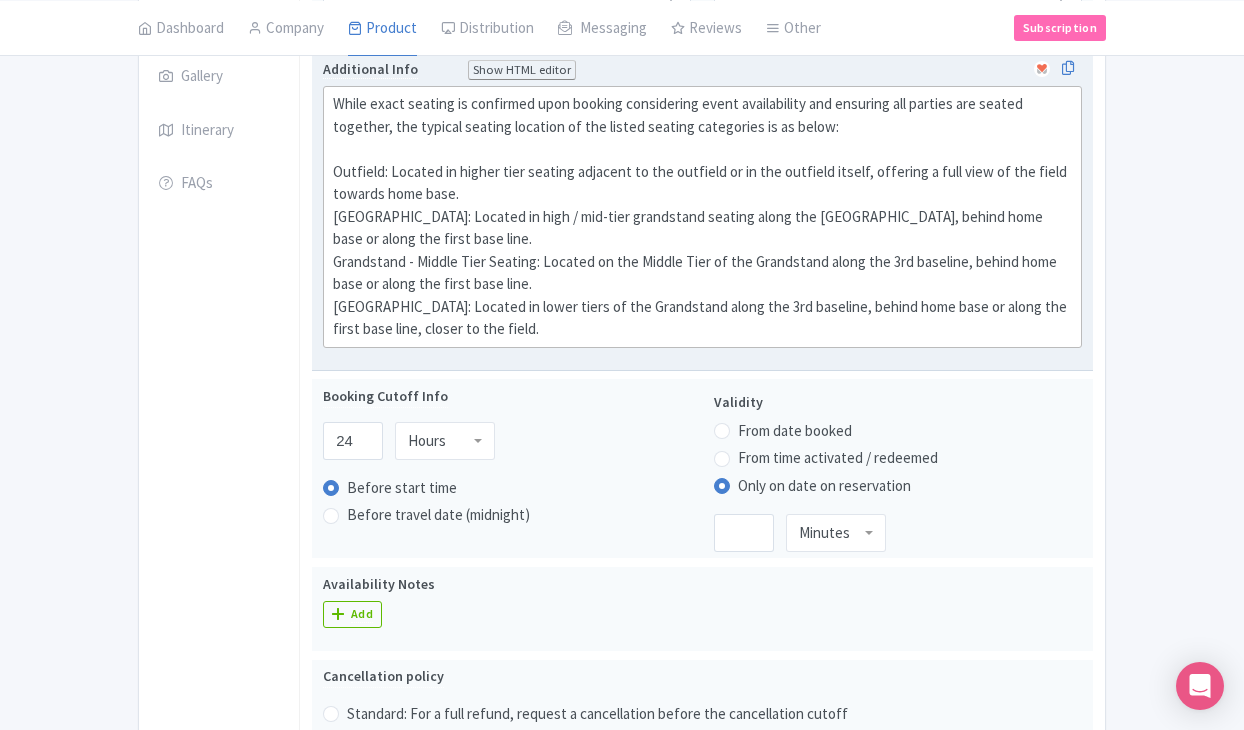 scroll, scrollTop: 576, scrollLeft: 0, axis: vertical 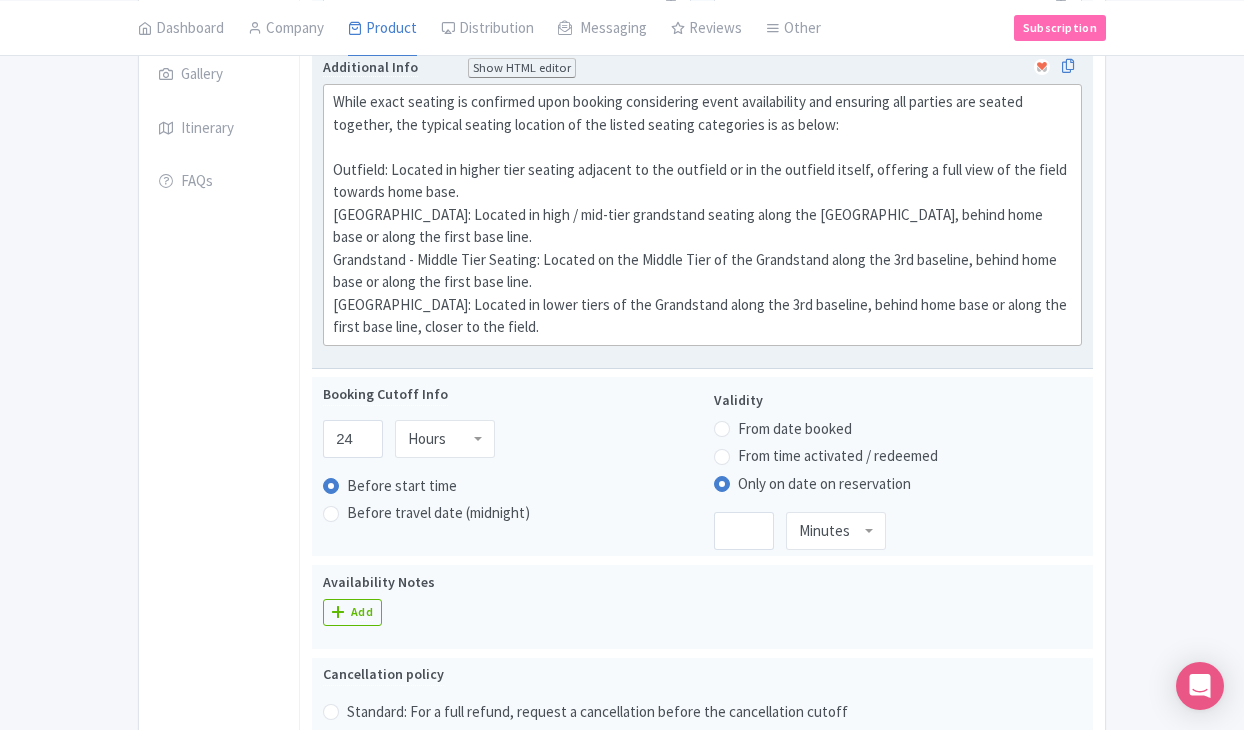 click on "While exact seating is confirmed upon booking considering event availability and ensuring all parties are seated together, the typical seating location of the listed seating categories is as below: Outfield: Located in higher tier seating adjacent to the outfield or in the outfield itself, offering a full view of the field towards home base.   Upper Infield: Located in high / mid-tier grandstand seating along the 3rd baseline, behind home base or along the first base line.   Grandstand - Middle Tier Seating: Located on the Middle Tier of the Grandstand along the 3rd baseline, behind home base or along the first base line.   Lower Baseline: Located in lower tiers of the Grandstand along the 3rd baseline, behind home base or along the first base line, closer to the field." 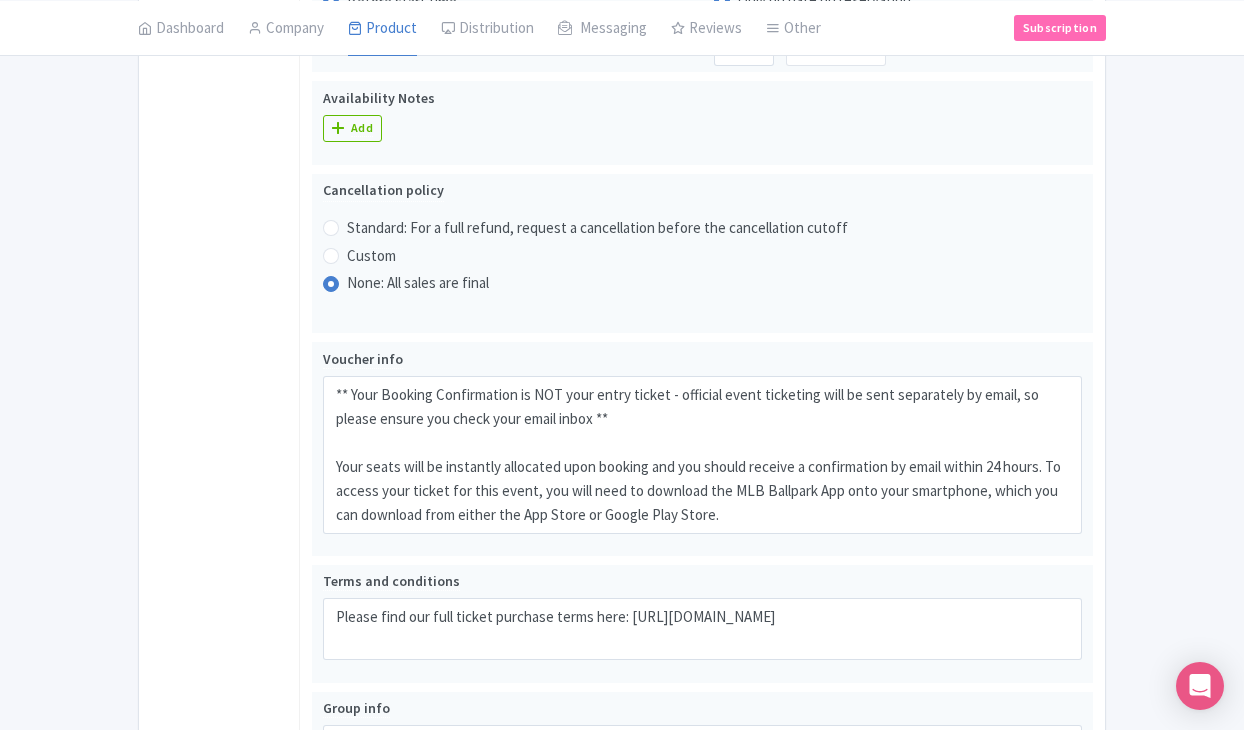 scroll, scrollTop: 1068, scrollLeft: 0, axis: vertical 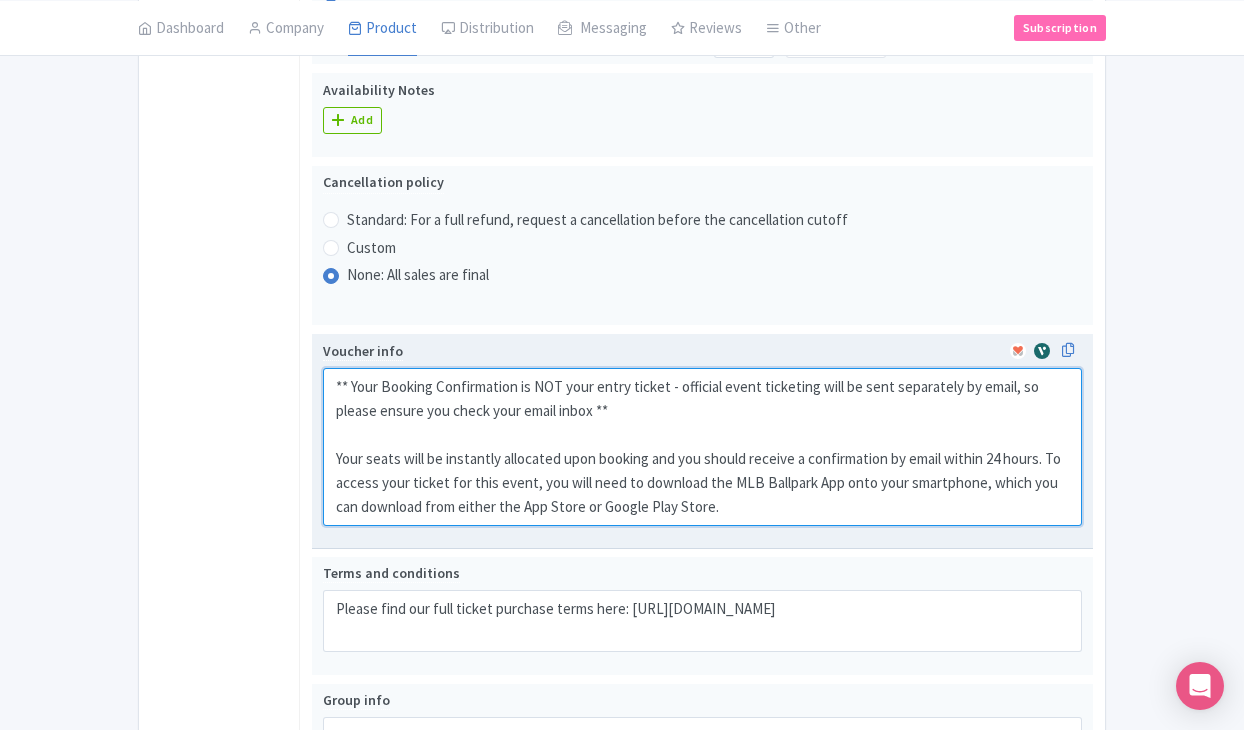 drag, startPoint x: 331, startPoint y: 374, endPoint x: 784, endPoint y: 490, distance: 467.6163 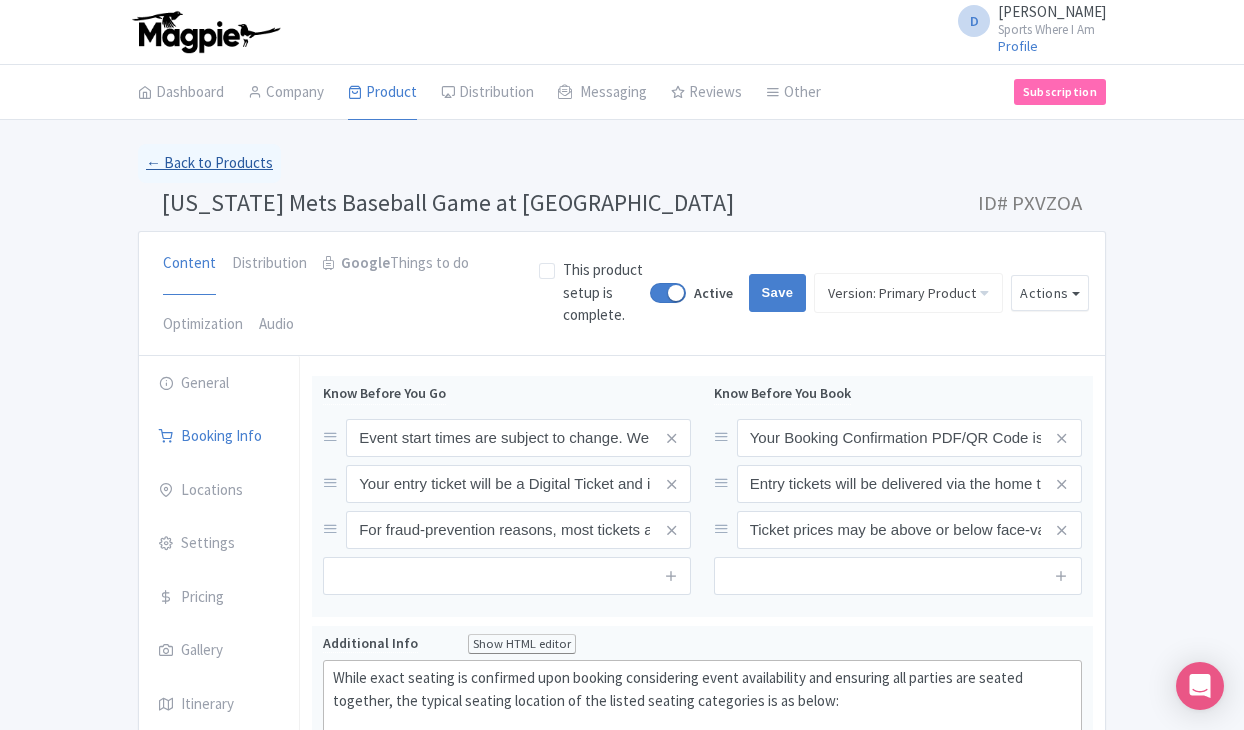 scroll, scrollTop: 0, scrollLeft: 0, axis: both 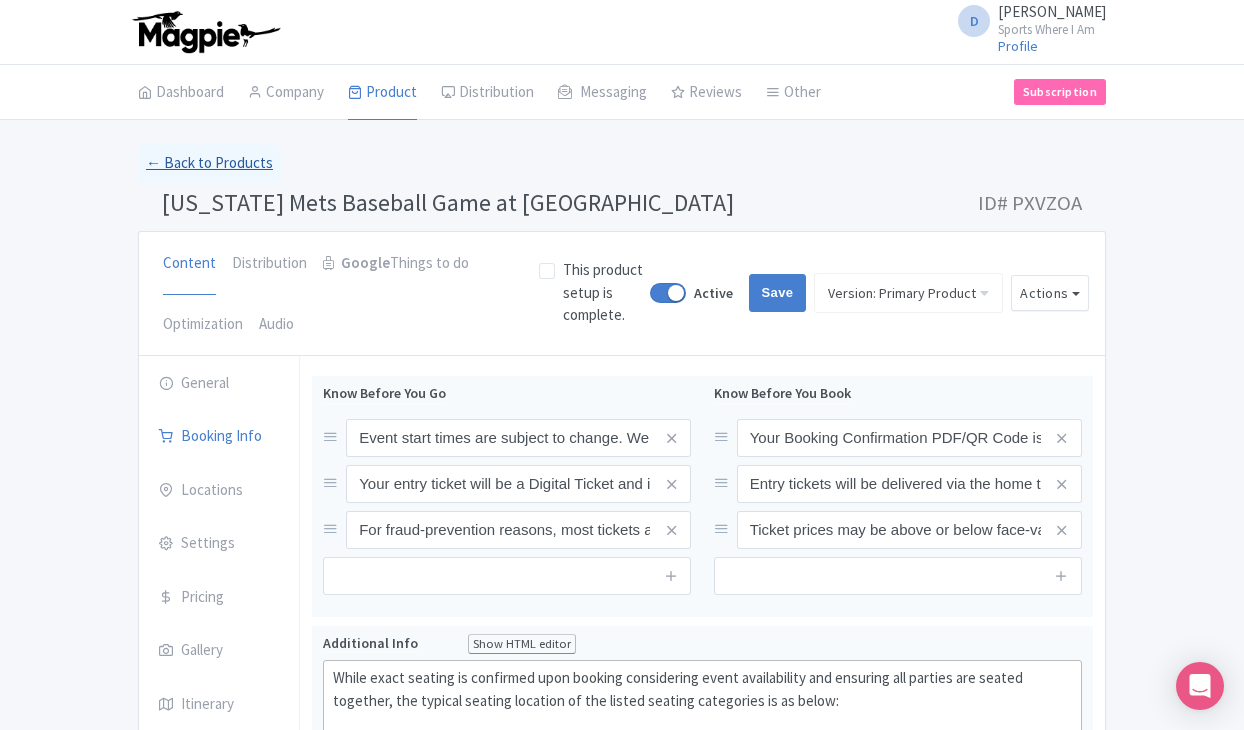 click on "← Back to Products" at bounding box center [209, 163] 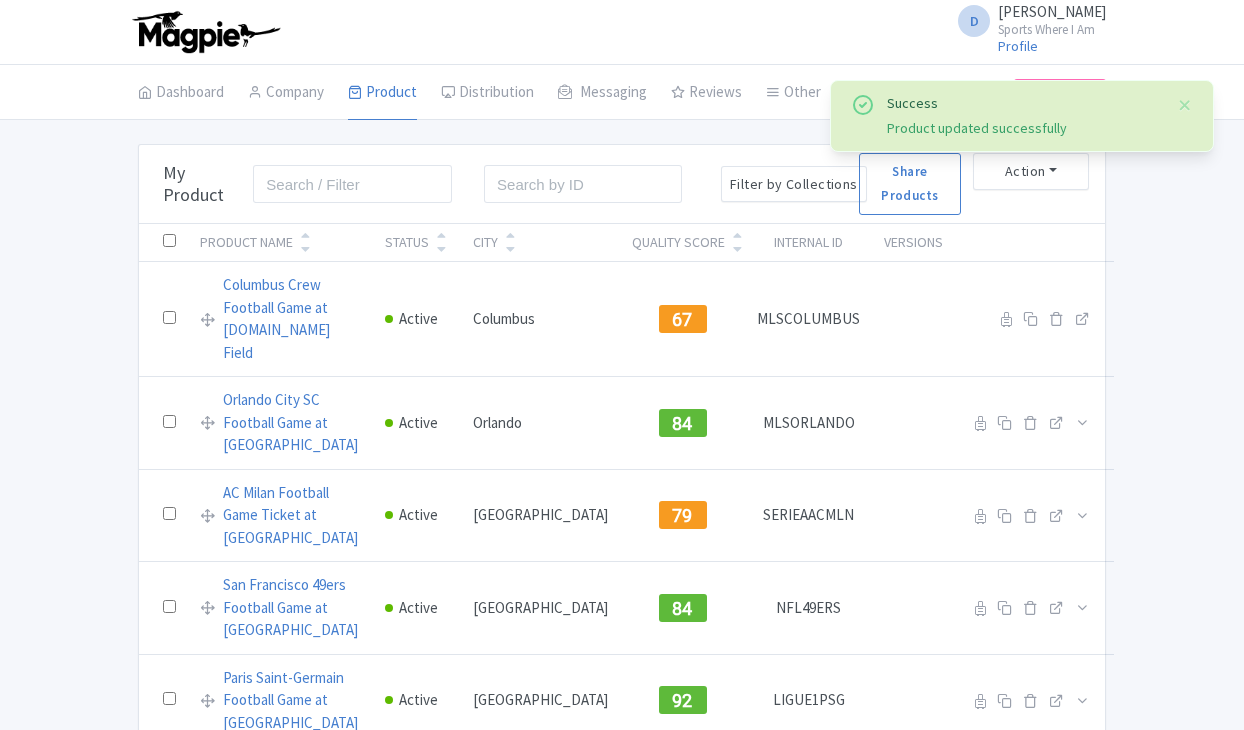scroll, scrollTop: 0, scrollLeft: 0, axis: both 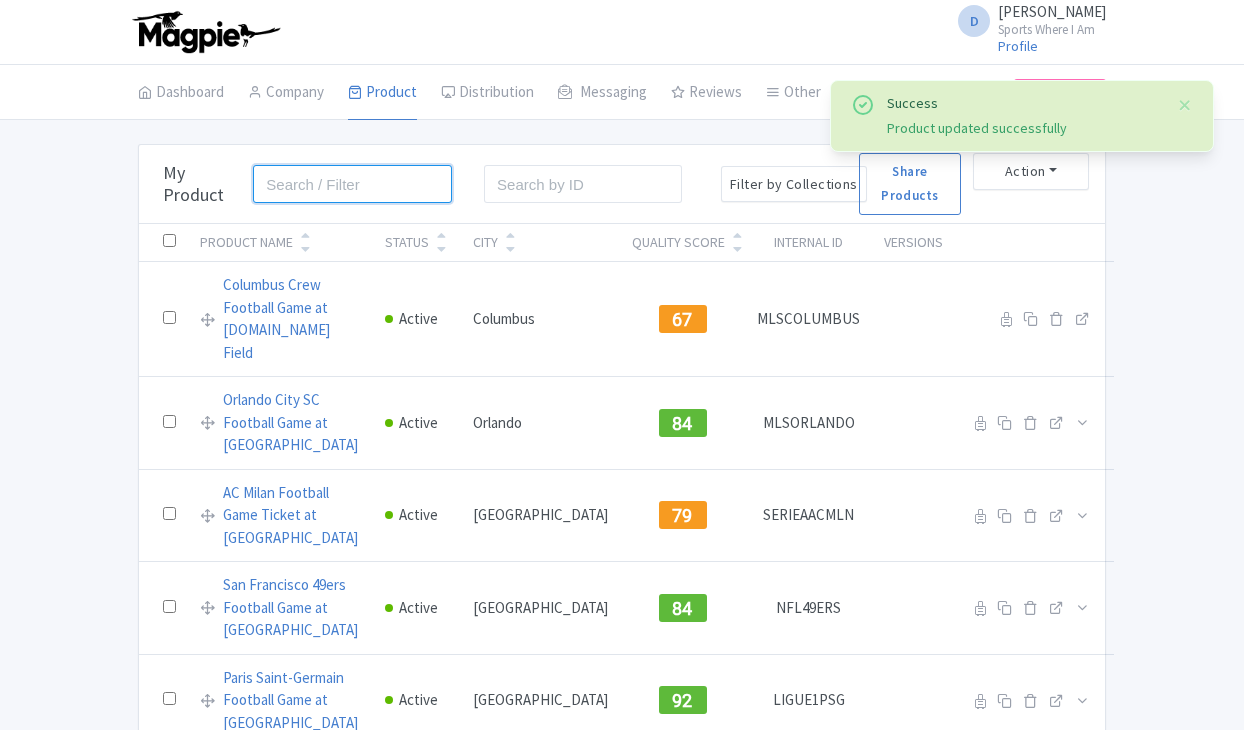 click at bounding box center (352, 184) 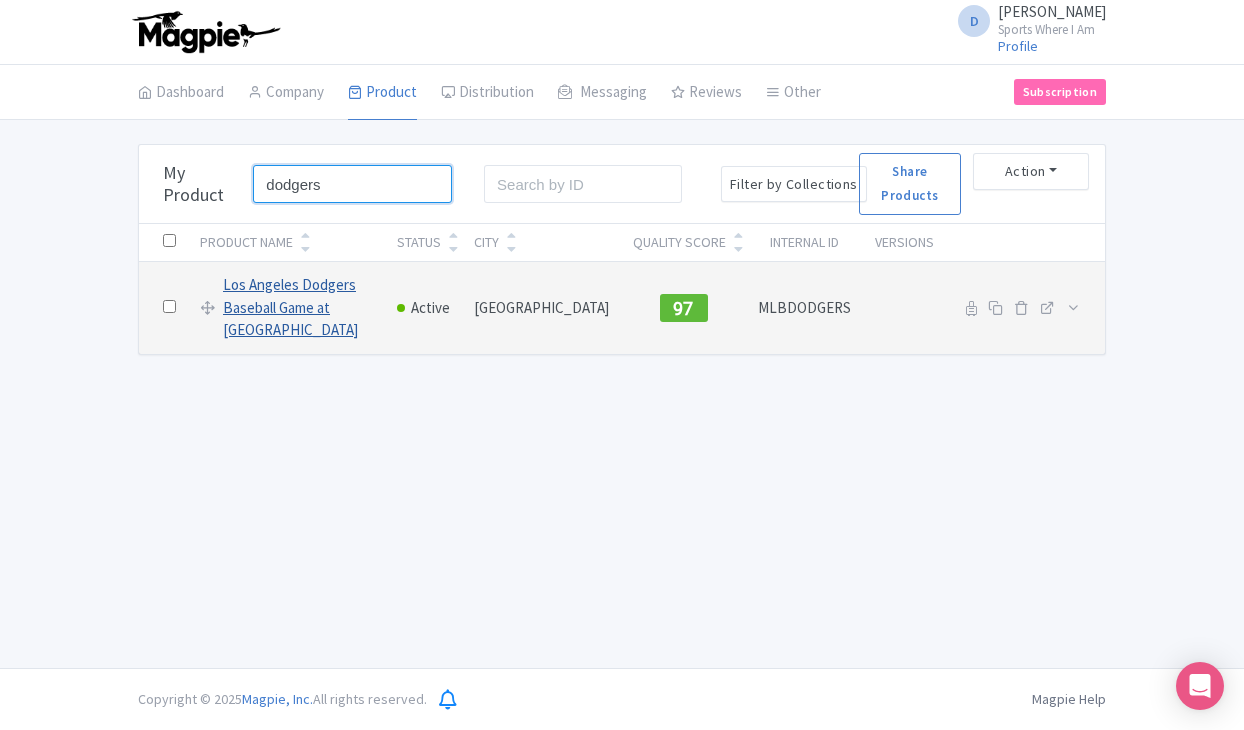 type on "dodgers" 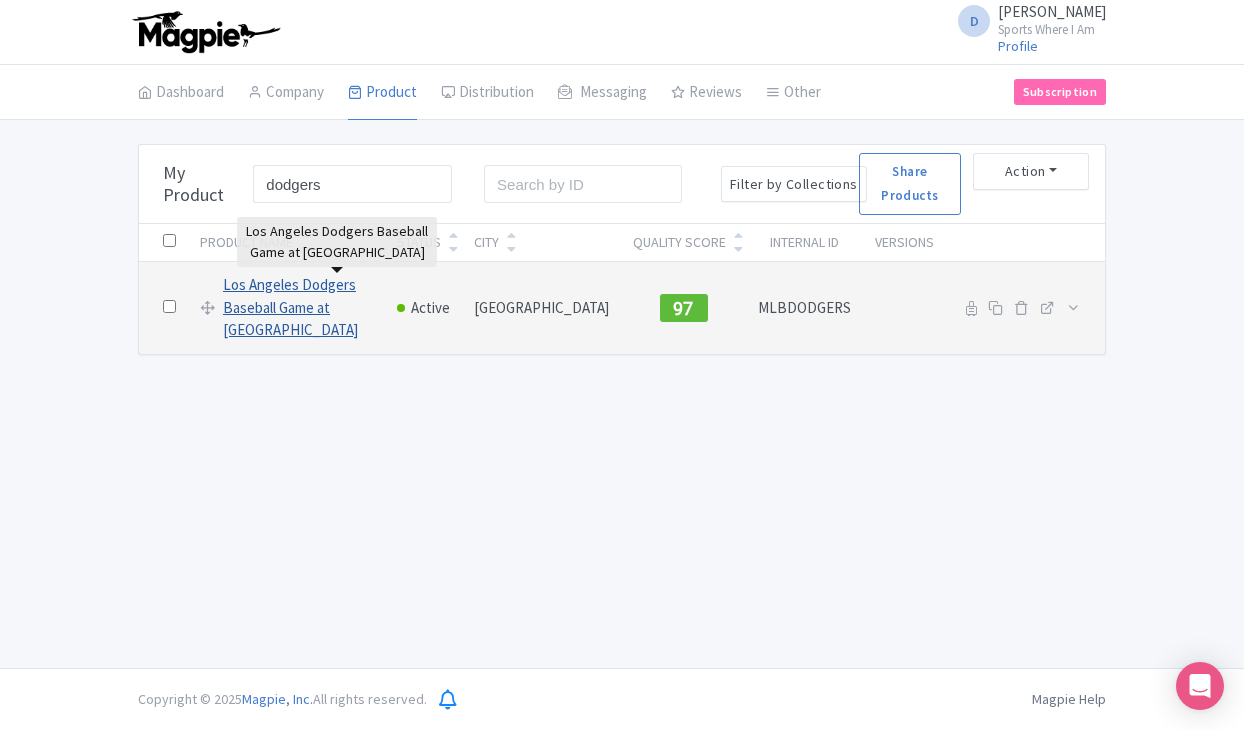 click on "D
[PERSON_NAME]
Sports Where I Am
Profile
Users
Settings
Sign out
Dashboard
Company
Product
My Products
Image Library
Rate Sheets
Distribution
Manage Resellers
Manage Contacts
Product Listings
Listings Optimizer
Affiliate
Promotions
Messaging
Outbox
New Announcement
Manage Message Templates
Reviews
Review Dashboard
Manage
Analytics
Tools
Other
Help Documents
Connections
View All Magpie Products
Magpie Pricing
Subscription
Enterprise Information
Email
Contact Support
Upgrade
Premium
Up to 10 Products
Premium Plus
Up to 50 Products
Free
$299/month
Success
Product updated successfully
Bulk Actions
[GEOGRAPHIC_DATA]
Add to Collection
Share Products" at bounding box center (622, 365) 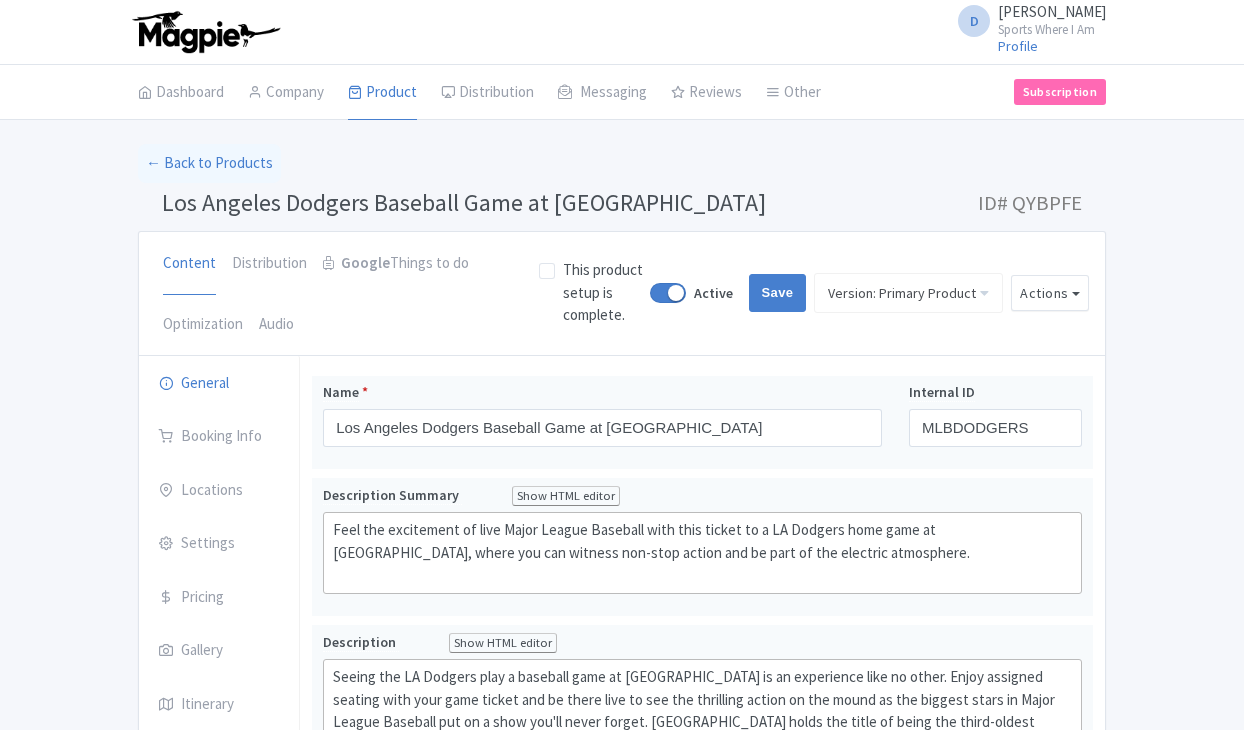 scroll, scrollTop: 0, scrollLeft: 0, axis: both 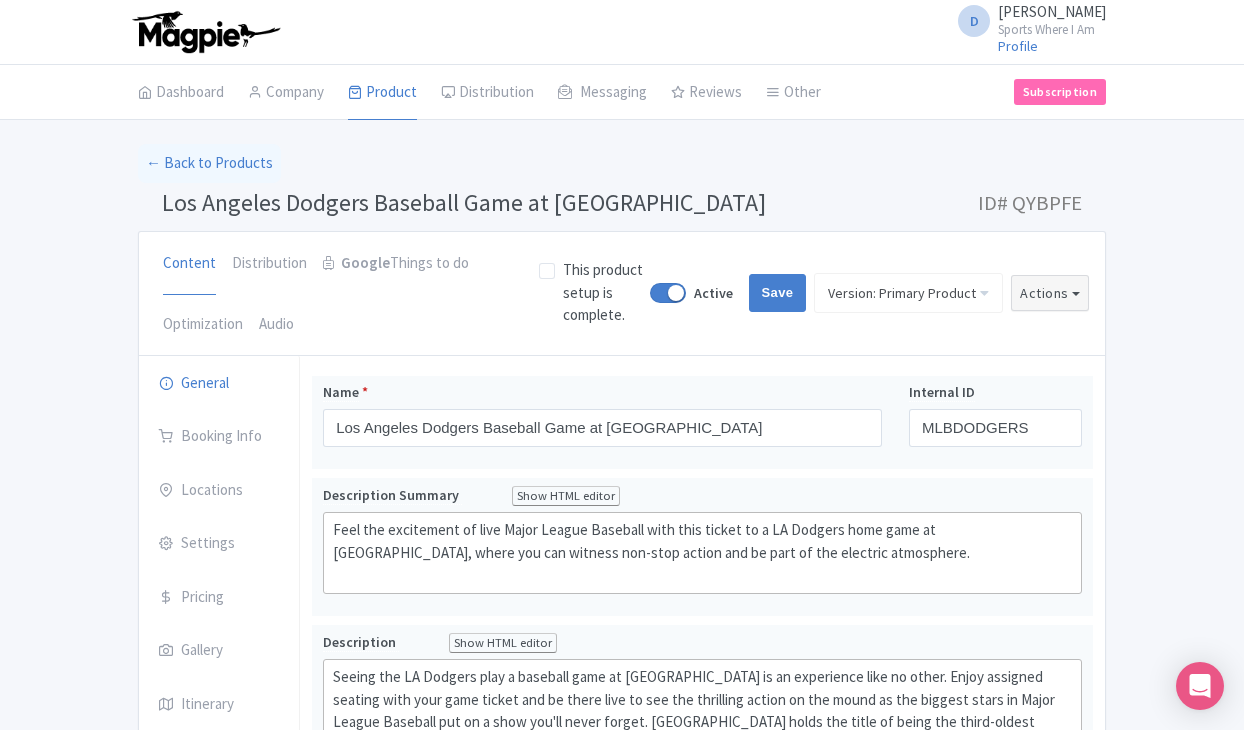 click on "Actions" at bounding box center [1050, 293] 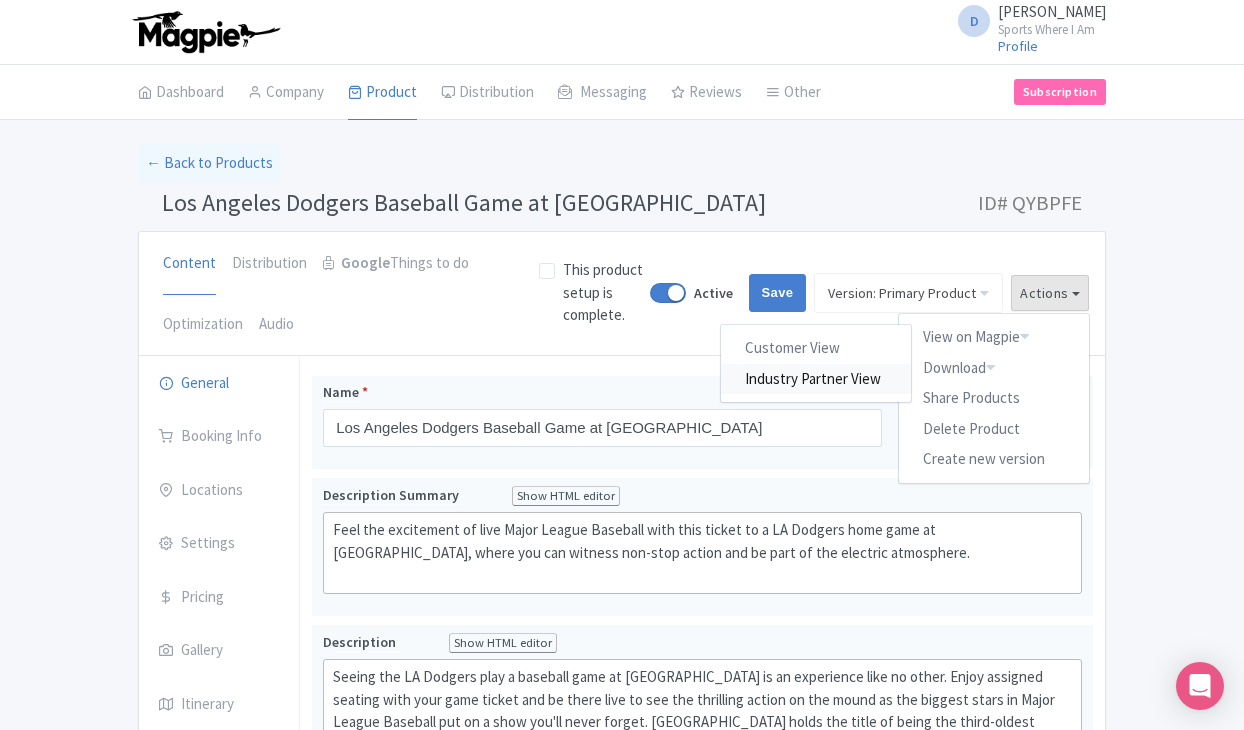 click on "Industry Partner View" at bounding box center [817, 378] 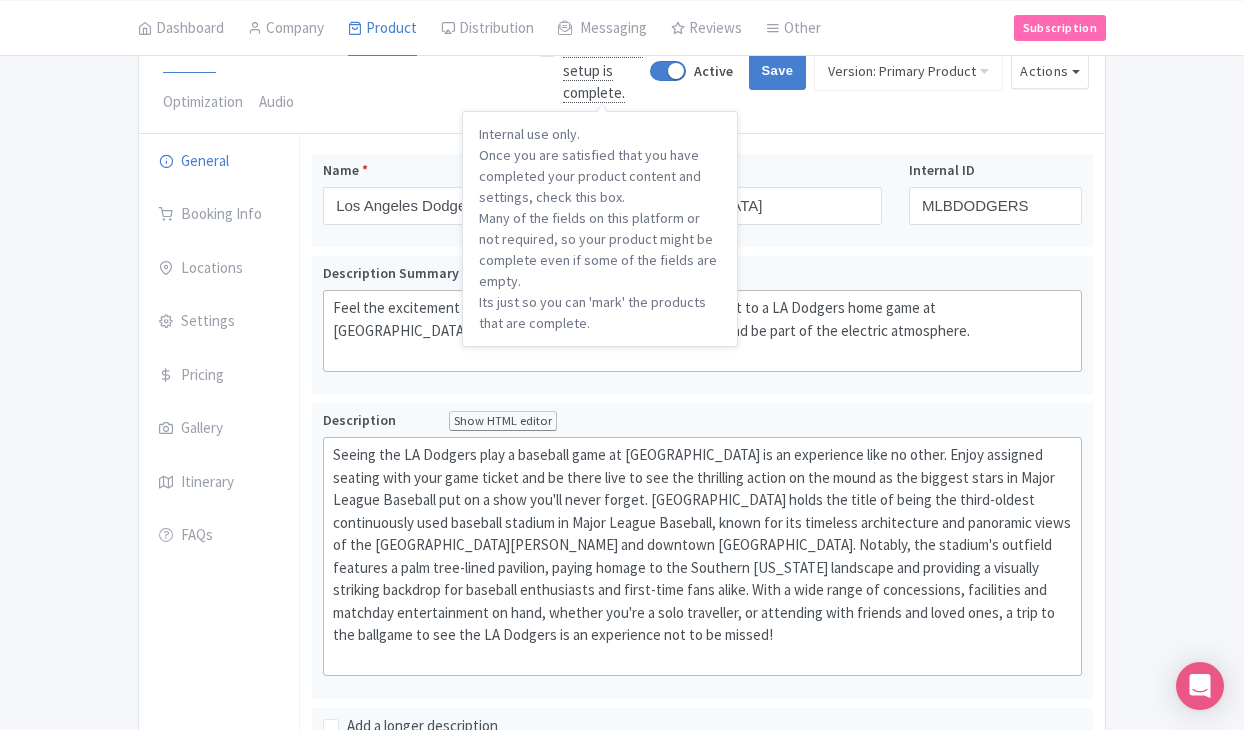 scroll, scrollTop: 285, scrollLeft: 0, axis: vertical 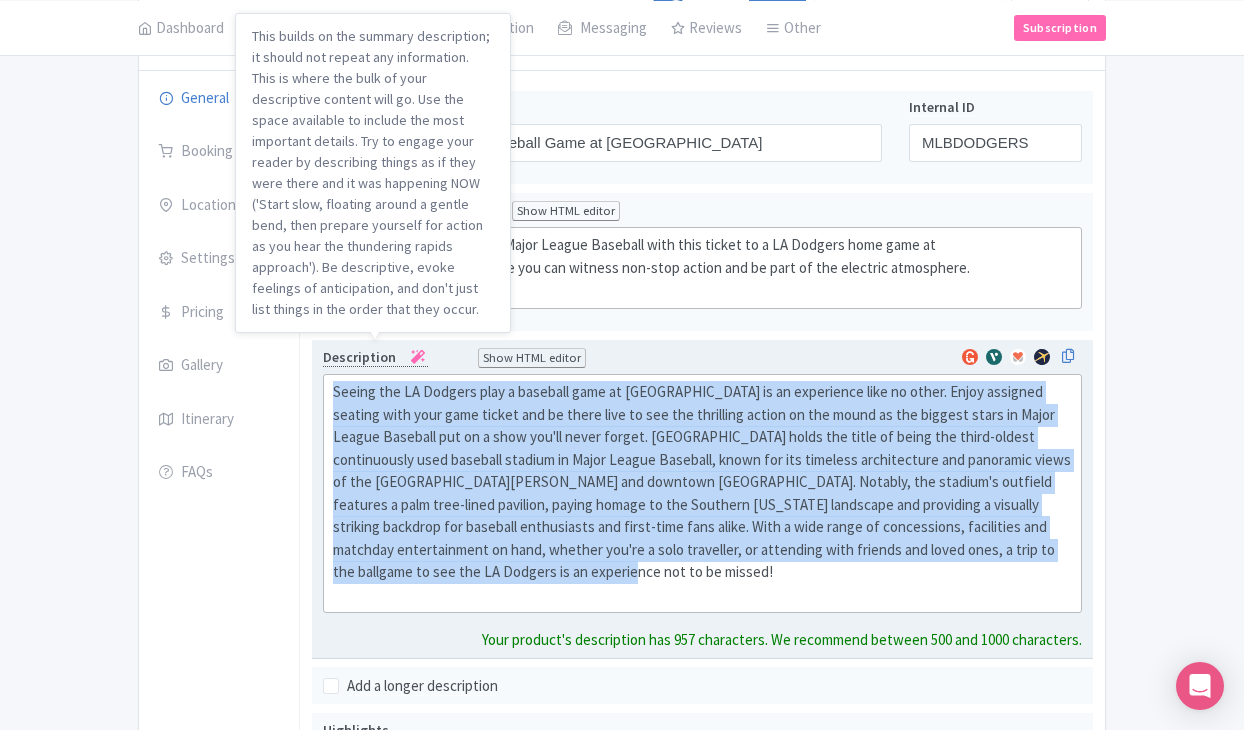drag, startPoint x: 470, startPoint y: 570, endPoint x: 352, endPoint y: 351, distance: 248.76695 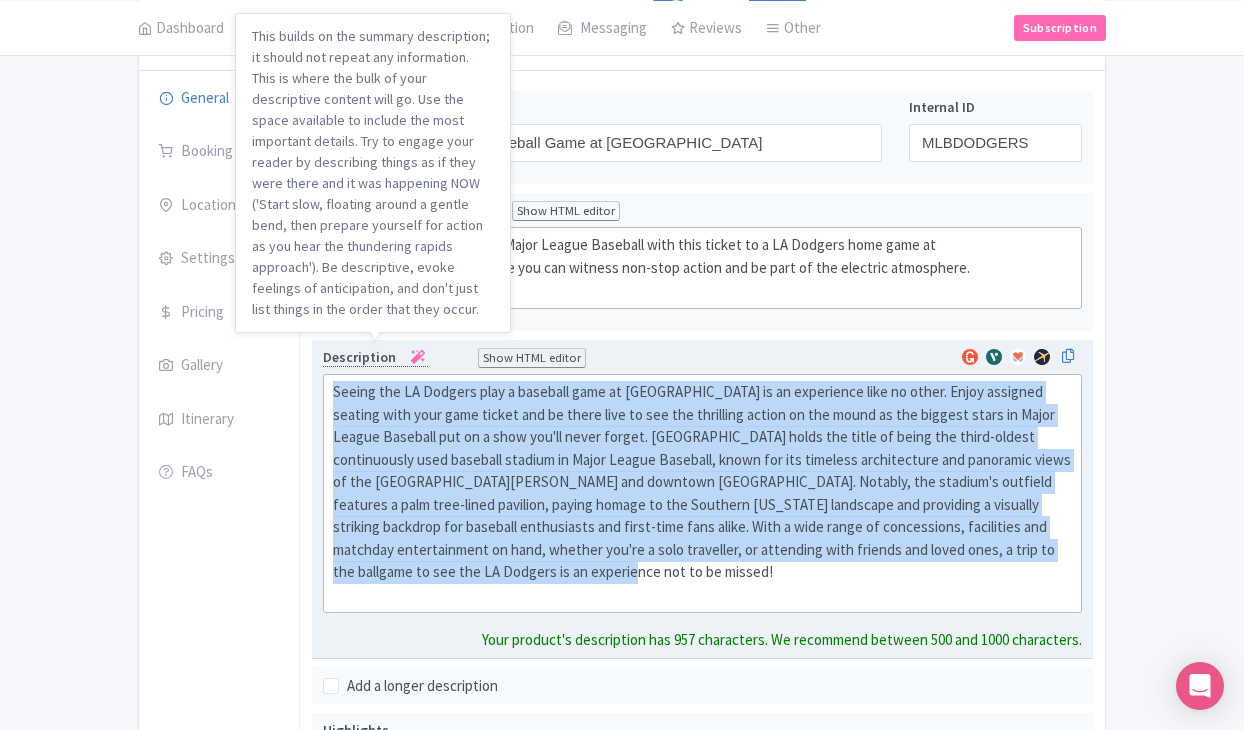 click on "Description
Show HTML editor
Bold
Italic
Strikethrough
Link
Heading
Quote
Code
Bullets
Numbers
Decrease Level
Increase Level
Attach Files
Undo
Redo
Link
Unlink" at bounding box center [702, 480] 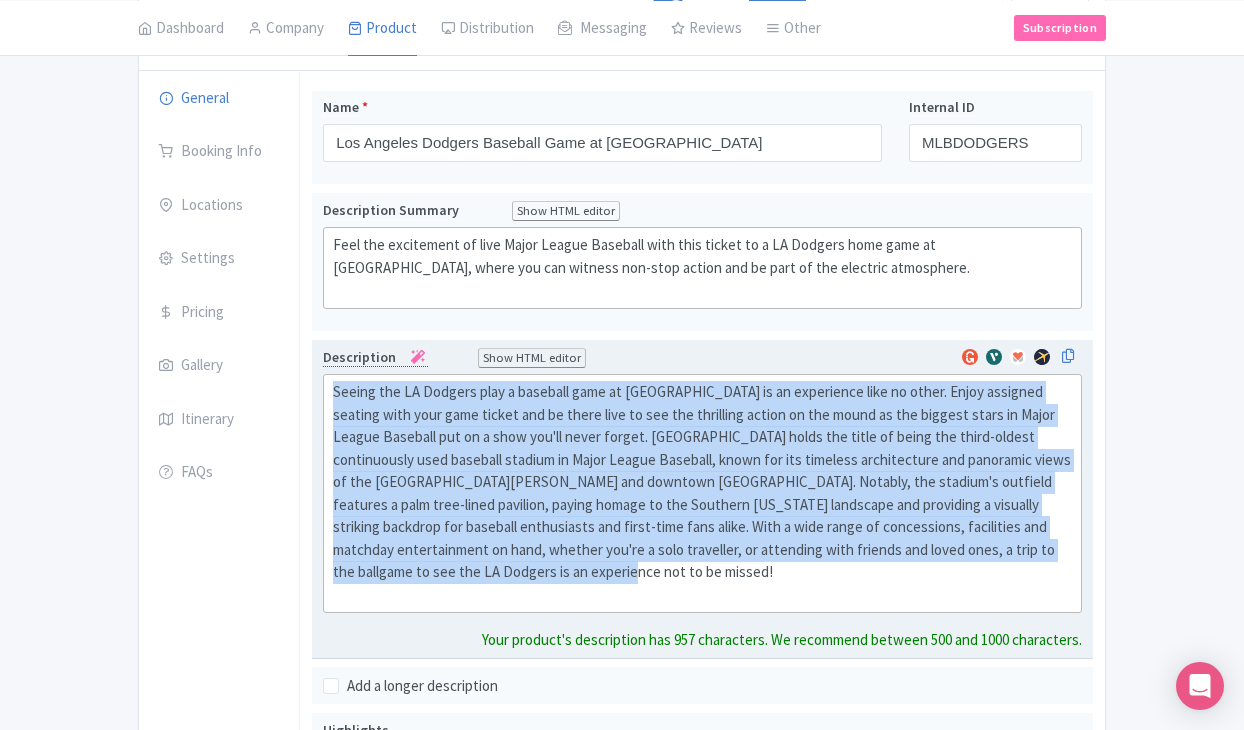 type on "<div>Seeing the LA Dodgers play a baseball game at Dodger Stadium is an experience like no other. Enjoy assigned seating with your game ticket and be there live to see the thrilling action on the mound as the biggest stars in Major League Baseball put on a show you'll never forget. Dodger Stadium holds the title of being the third-oldest continuously used baseball stadium in Major League Baseball, known for its timeless architecture and panoramic views of the San Gabriel Mountains and downtown Los Angeles. Notably, the stadium's outfield features a palm tree-lined pavilion, paying homage to the Southern California landscape and providing a visually striking backdrop for baseball enthusiasts and first-time fans alike. With a wide range of concessions, facilities and matchday entertainment on hand, whether you're a solo traveller, or attending with friends and loved ones, a trip to the ballgame to see the LA Dodgers is an experience not to be missed!<br><br></div>" 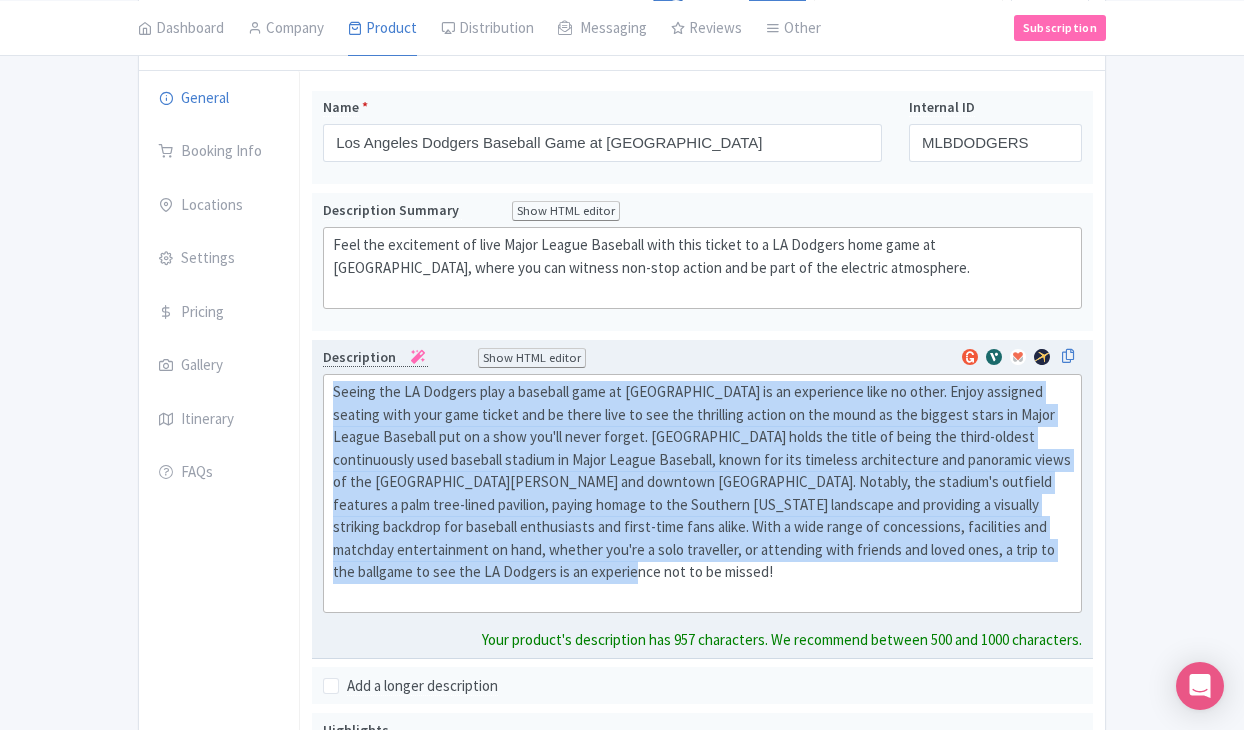 copy on "Seeing the LA Dodgers play a baseball game at Dodger Stadium is an experience like no other. Enjoy assigned seating with your game ticket and be there live to see the thrilling action on the mound as the biggest stars in Major League Baseball put on a show you'll never forget. Dodger Stadium holds the title of being the third-oldest continuously used baseball stadium in Major League Baseball, known for its timeless architecture and panoramic views of the San Gabriel Mountains and downtown Los Angeles. Notably, the stadium's outfield features a palm tree-lined pavilion, paying homage to the Southern California landscape and providing a visually striking backdrop for baseball enthusiasts and first-time fans alike. With a wide range of concessions, facilities and matchday entertainment on hand, whether you're a solo traveller, or attending with friends and loved ones, a trip to the ballgame to see the LA Dodgers is an experience not to be missed!" 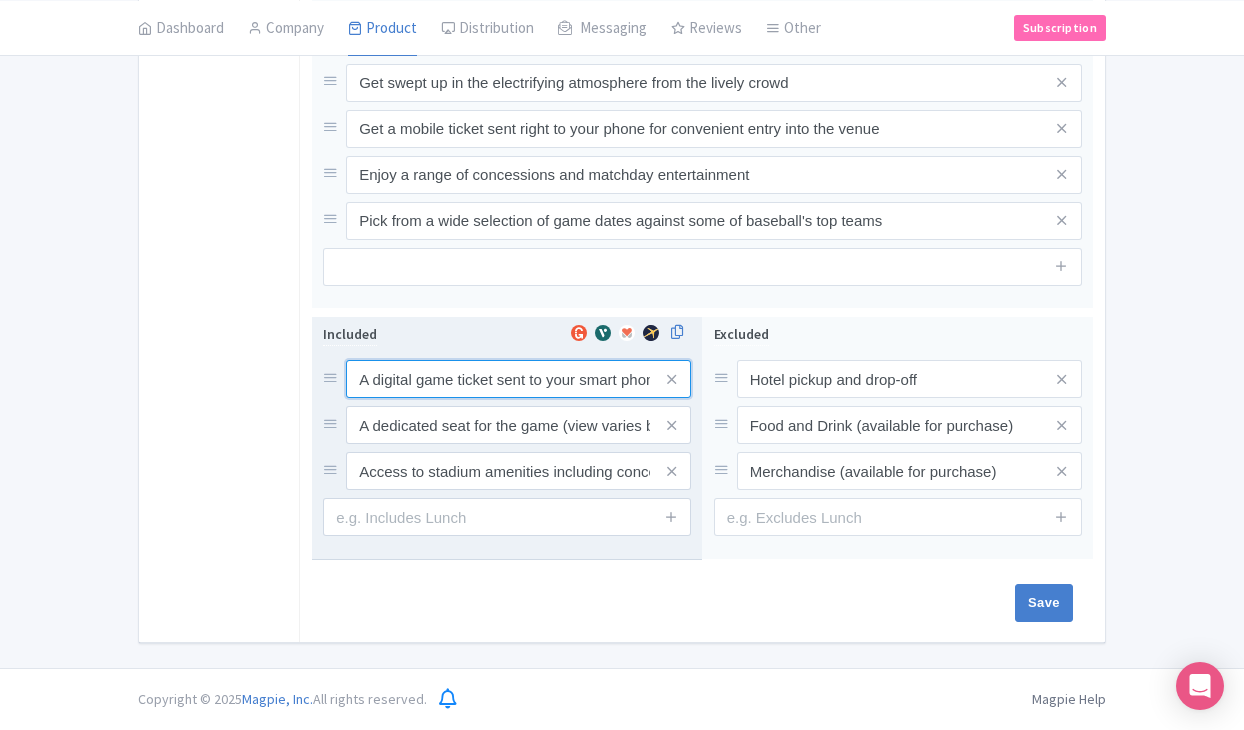 scroll, scrollTop: 991, scrollLeft: 0, axis: vertical 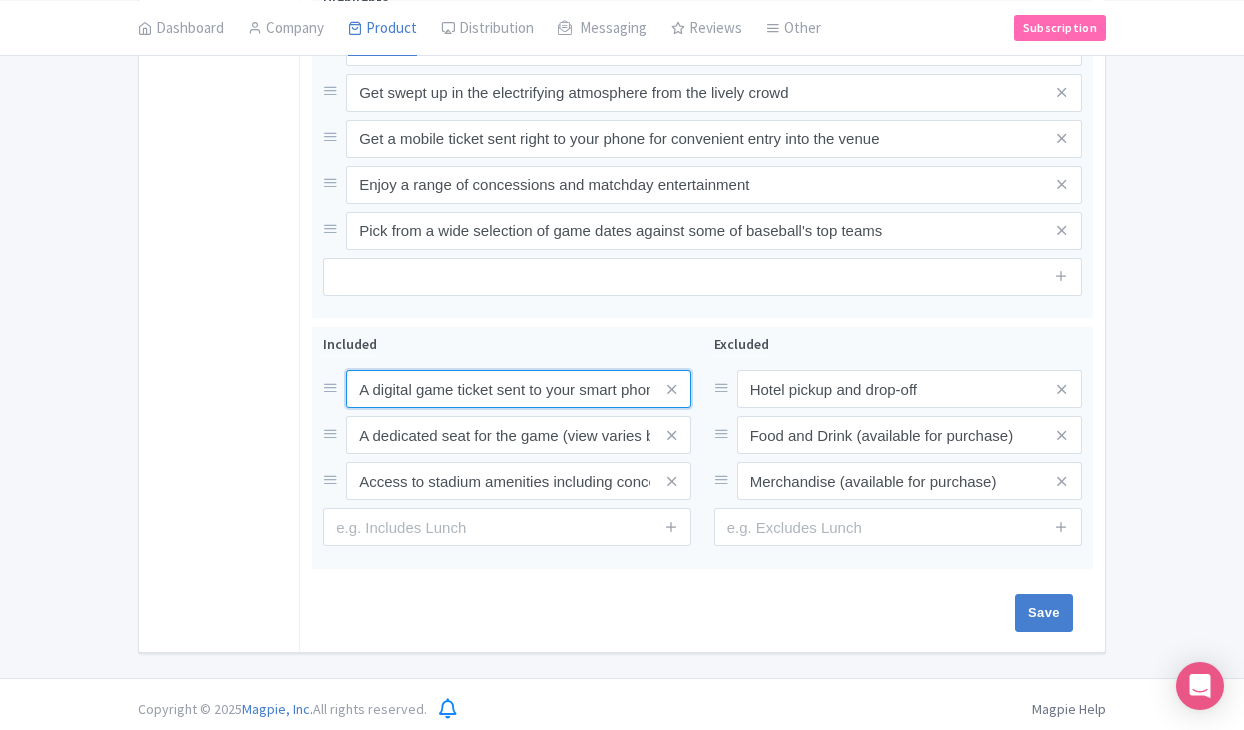 drag, startPoint x: 357, startPoint y: 377, endPoint x: 293, endPoint y: 365, distance: 65.11528 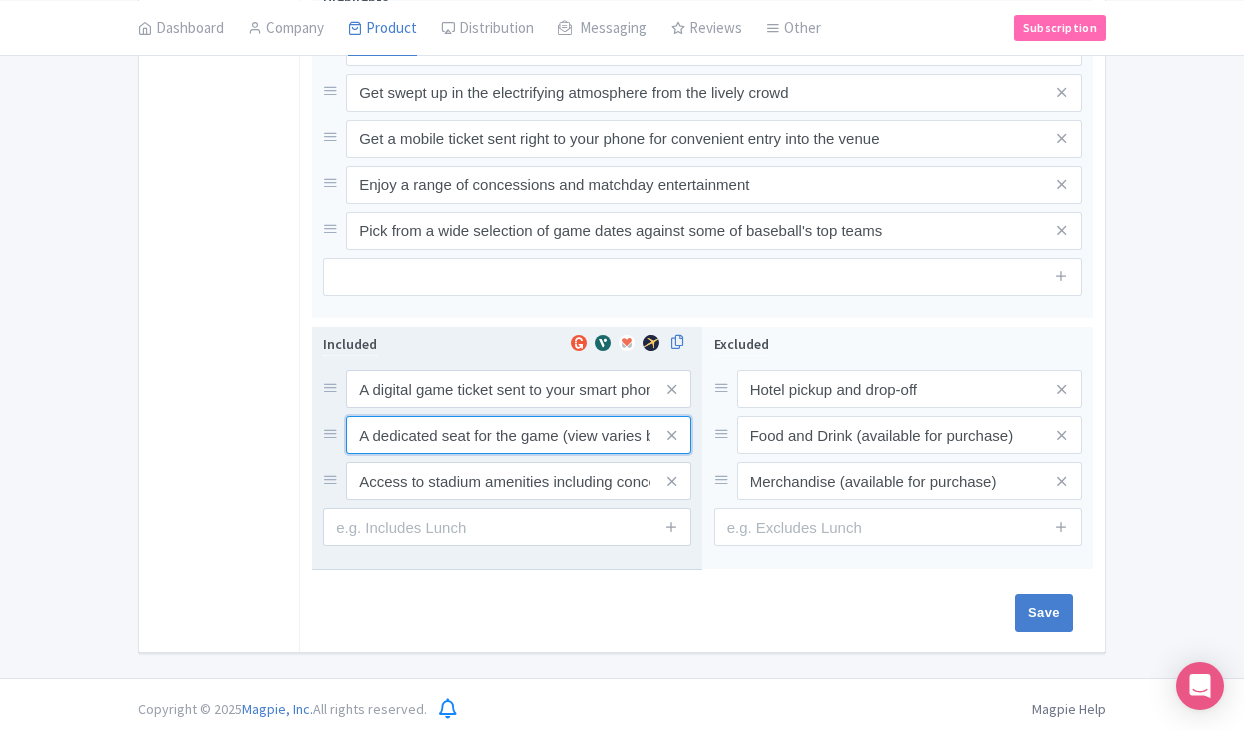 drag, startPoint x: 353, startPoint y: 426, endPoint x: 362, endPoint y: 437, distance: 14.21267 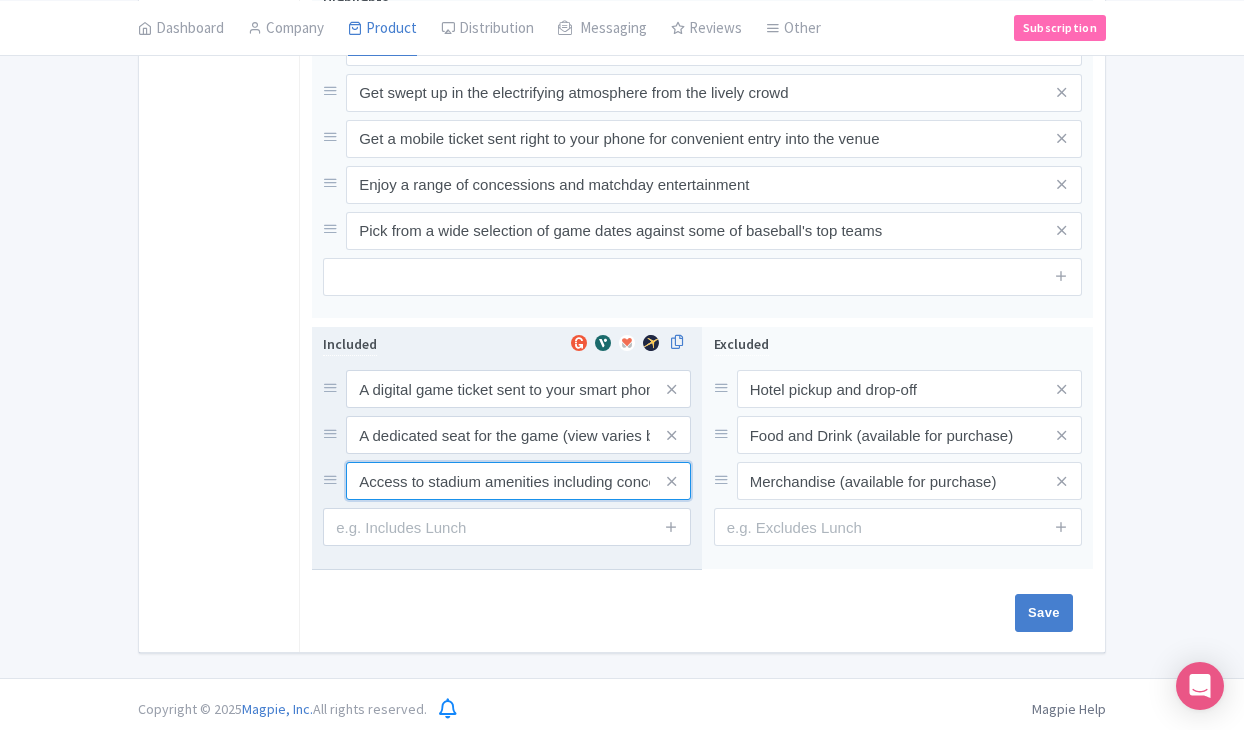 drag, startPoint x: 360, startPoint y: 470, endPoint x: 382, endPoint y: 492, distance: 31.112698 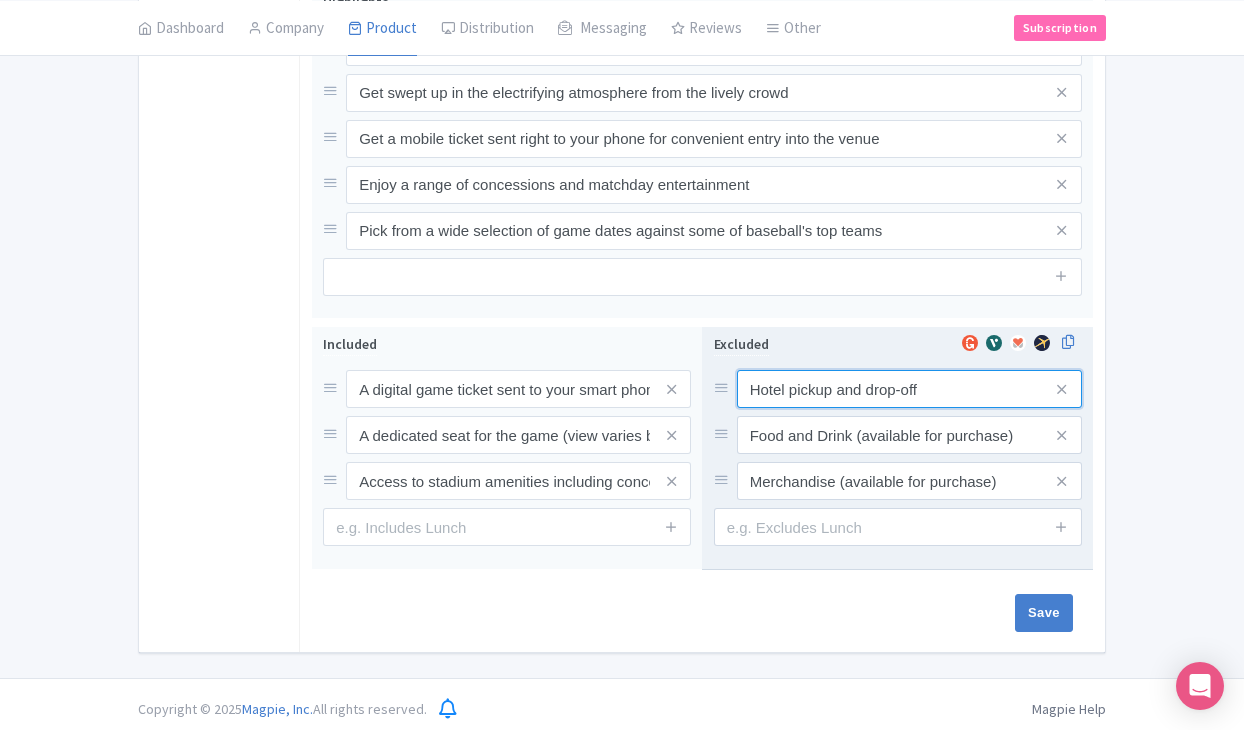 drag, startPoint x: 748, startPoint y: 378, endPoint x: 787, endPoint y: 412, distance: 51.739735 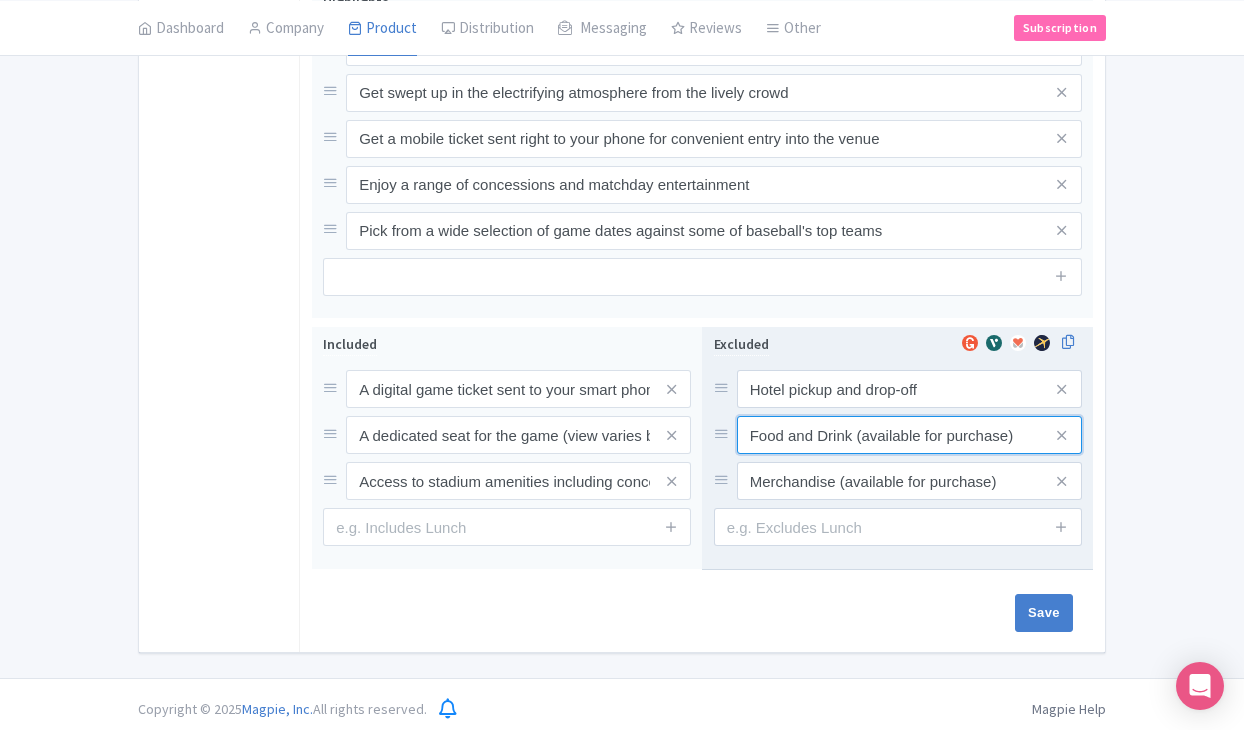 drag, startPoint x: 746, startPoint y: 421, endPoint x: 773, endPoint y: 447, distance: 37.48333 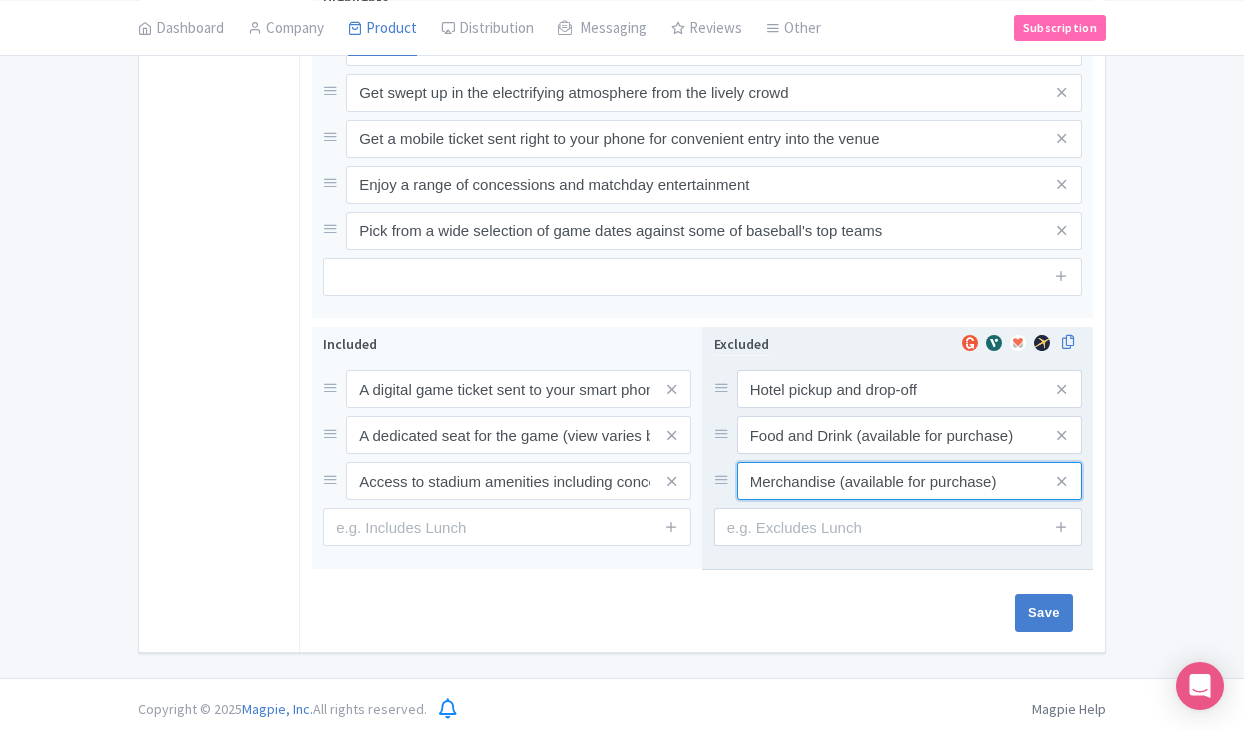 drag, startPoint x: 743, startPoint y: 471, endPoint x: 774, endPoint y: 501, distance: 43.13931 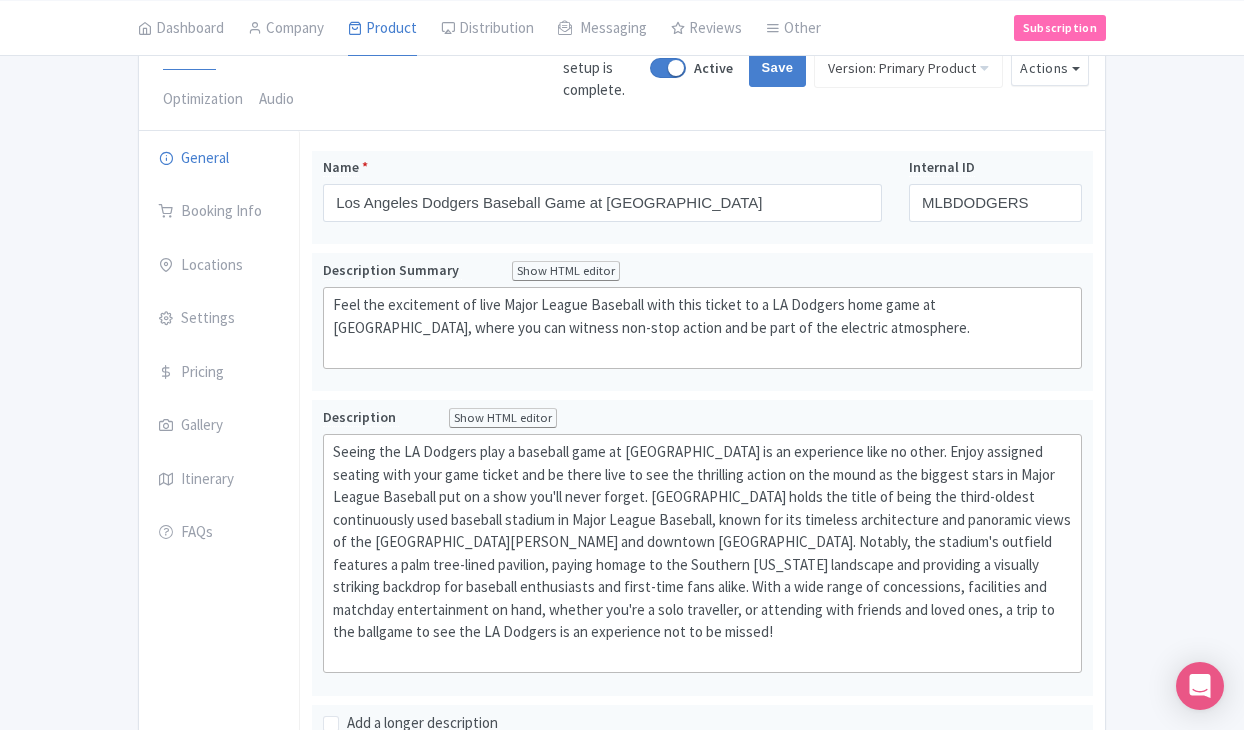 scroll, scrollTop: 199, scrollLeft: 0, axis: vertical 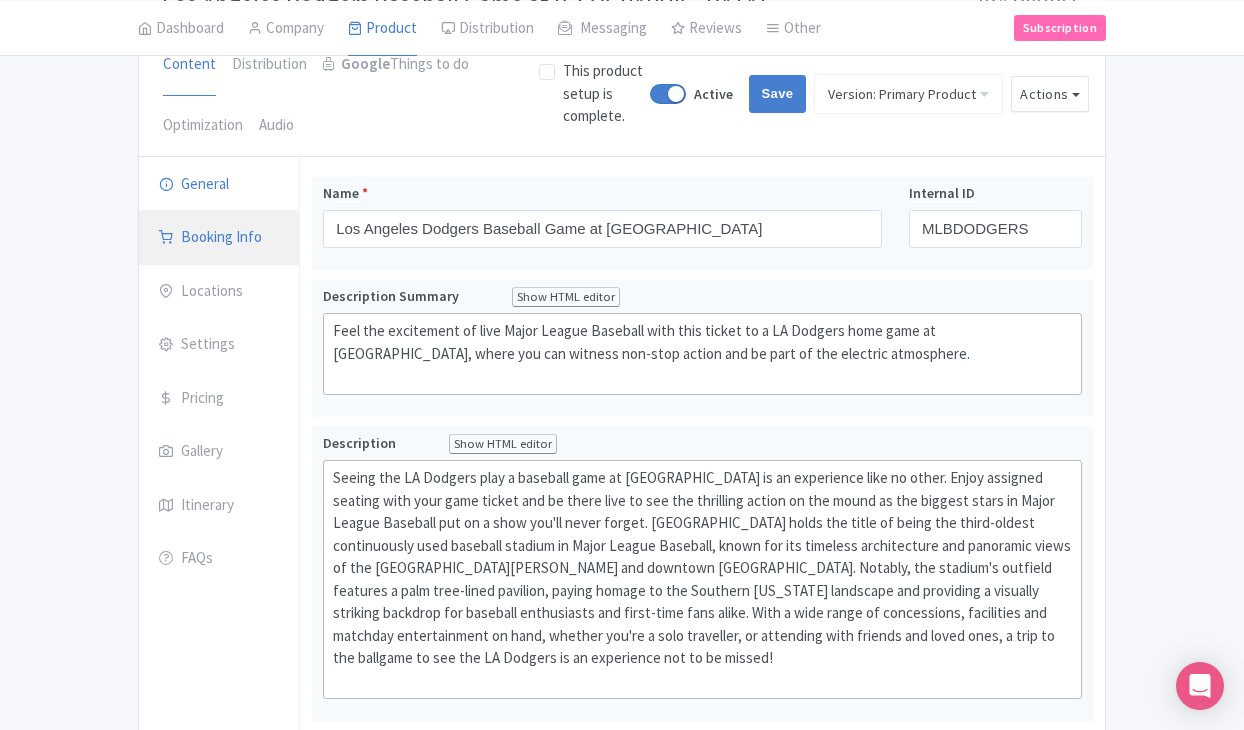 click on "Booking Info" at bounding box center [219, 238] 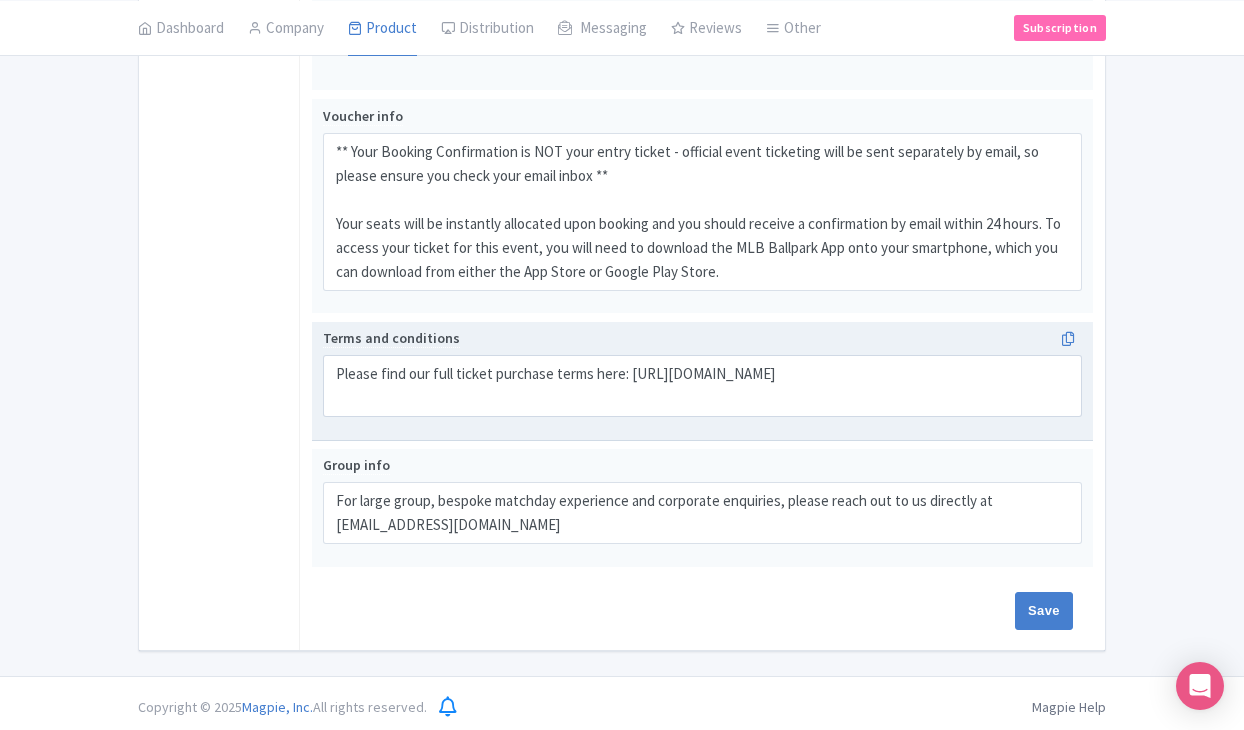 scroll, scrollTop: 1302, scrollLeft: 0, axis: vertical 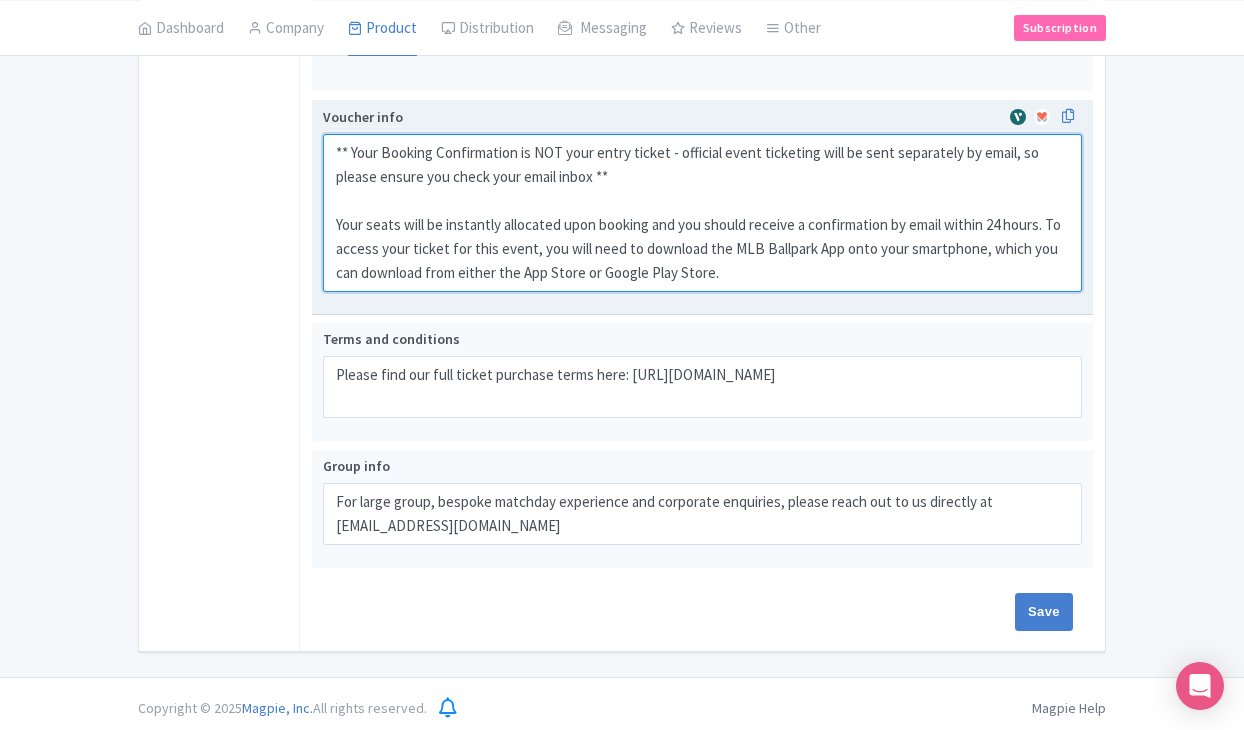 drag, startPoint x: 332, startPoint y: 140, endPoint x: 794, endPoint y: 243, distance: 473.34238 